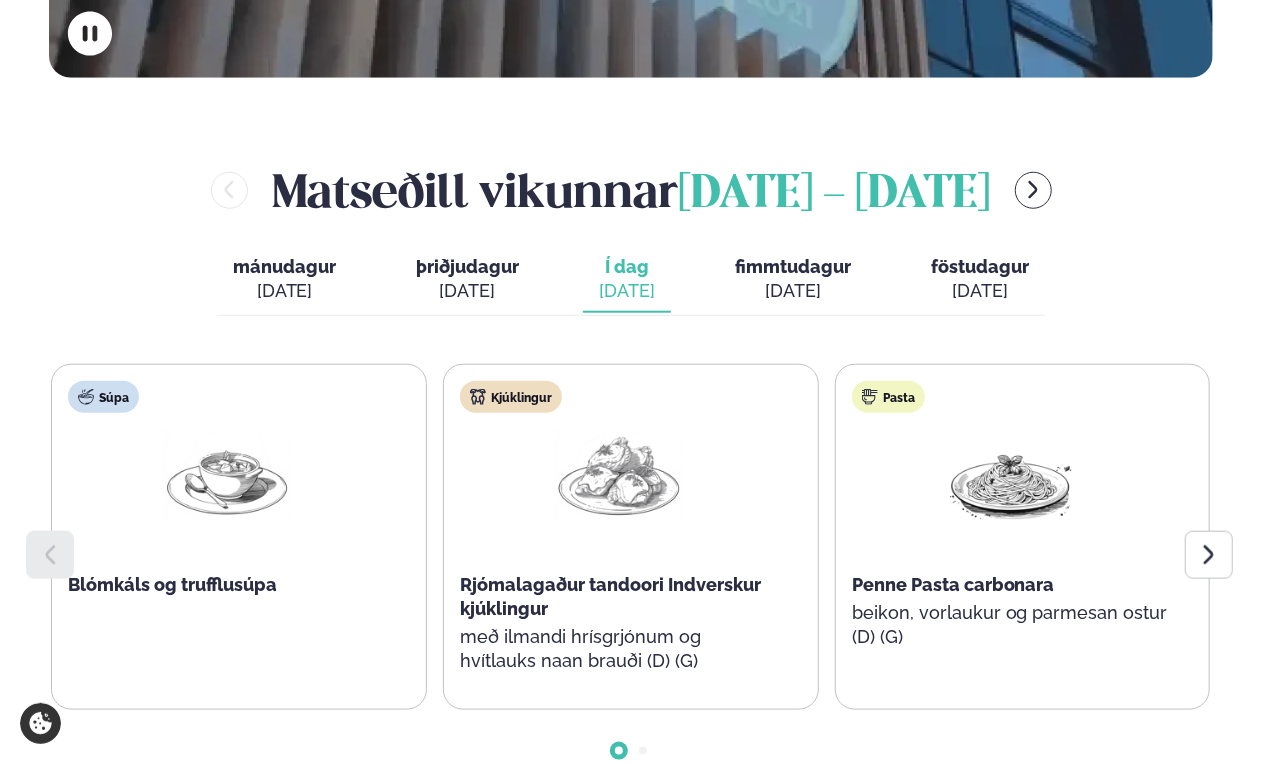 scroll, scrollTop: 799, scrollLeft: 0, axis: vertical 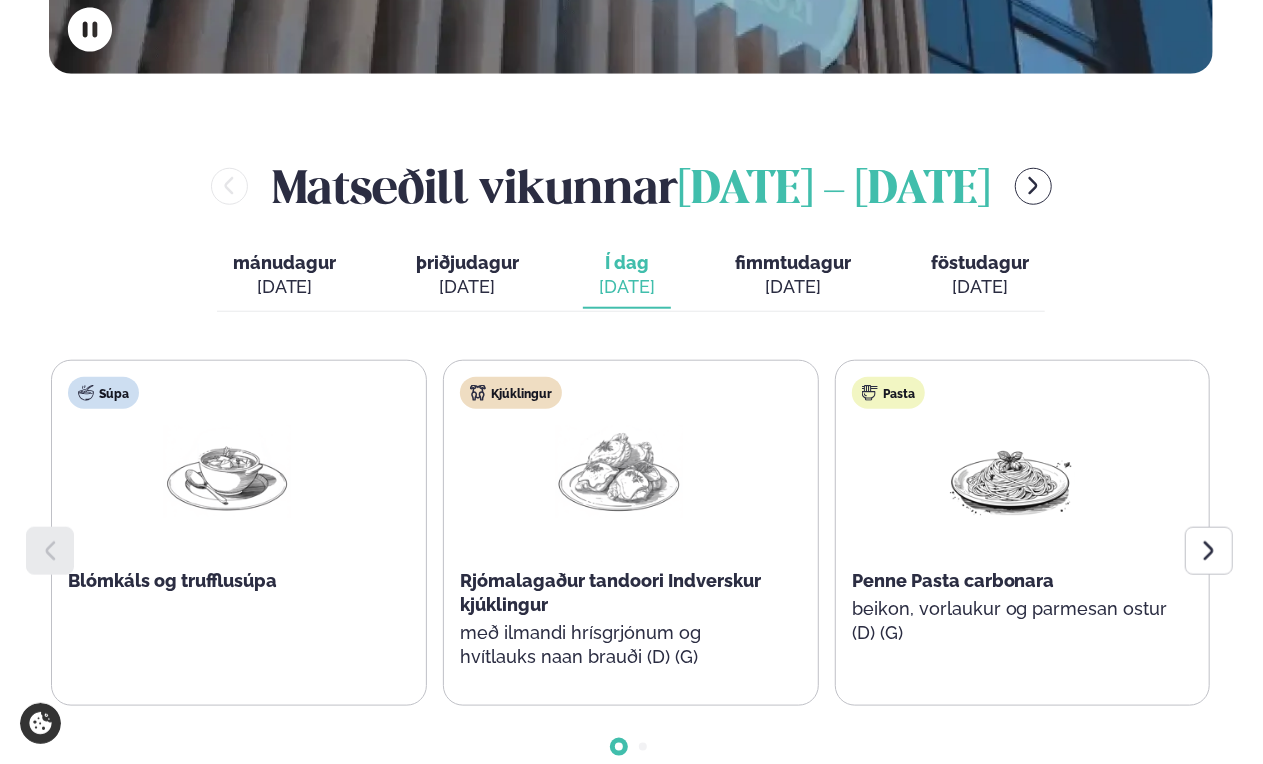 click on "[DATE]" at bounding box center (467, 287) 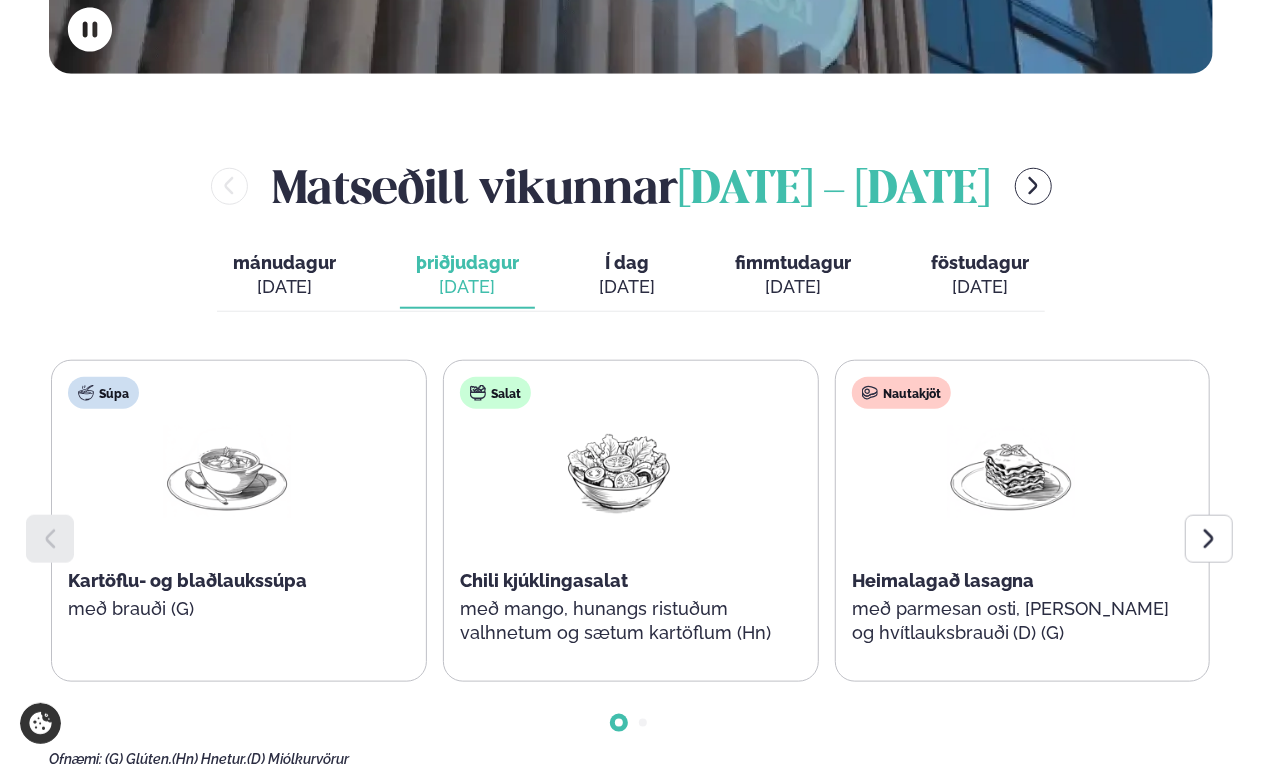 click on "[DATE]" at bounding box center (284, 287) 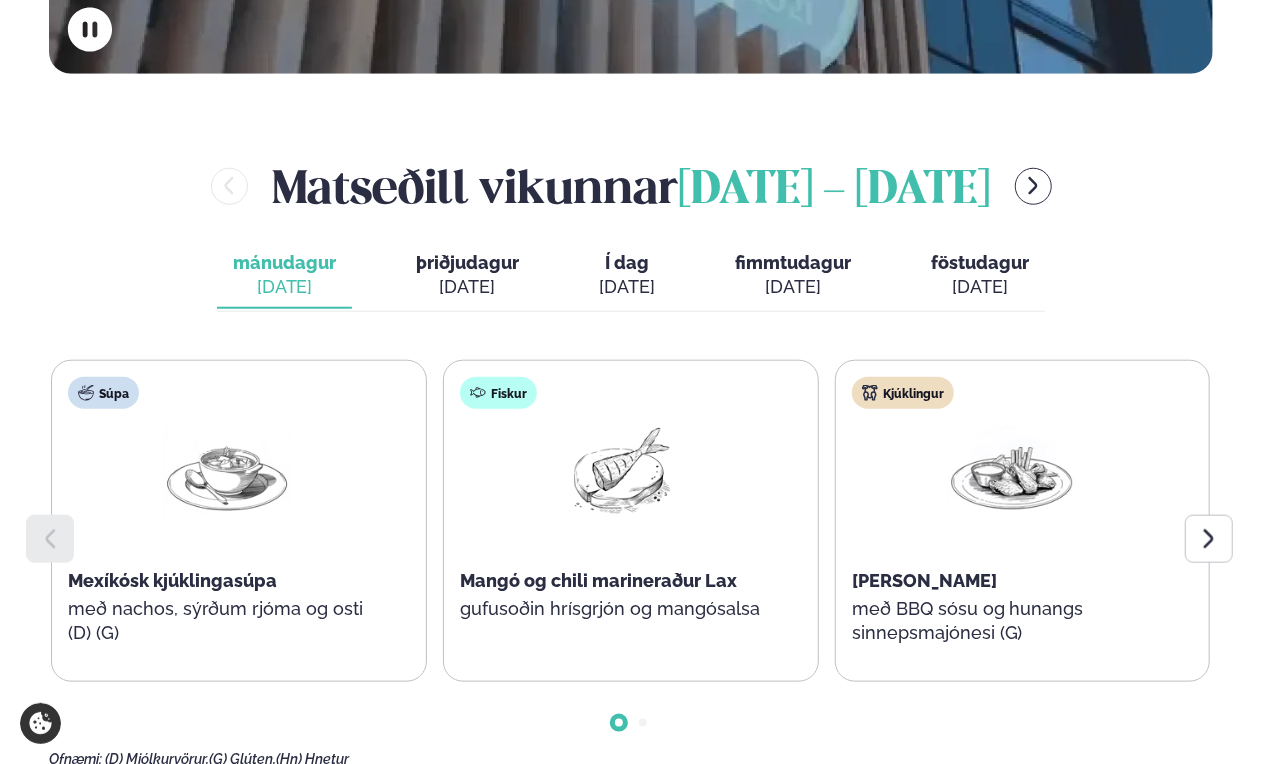 click on "Í dag   Í d.   [DATE]" at bounding box center (627, 276) 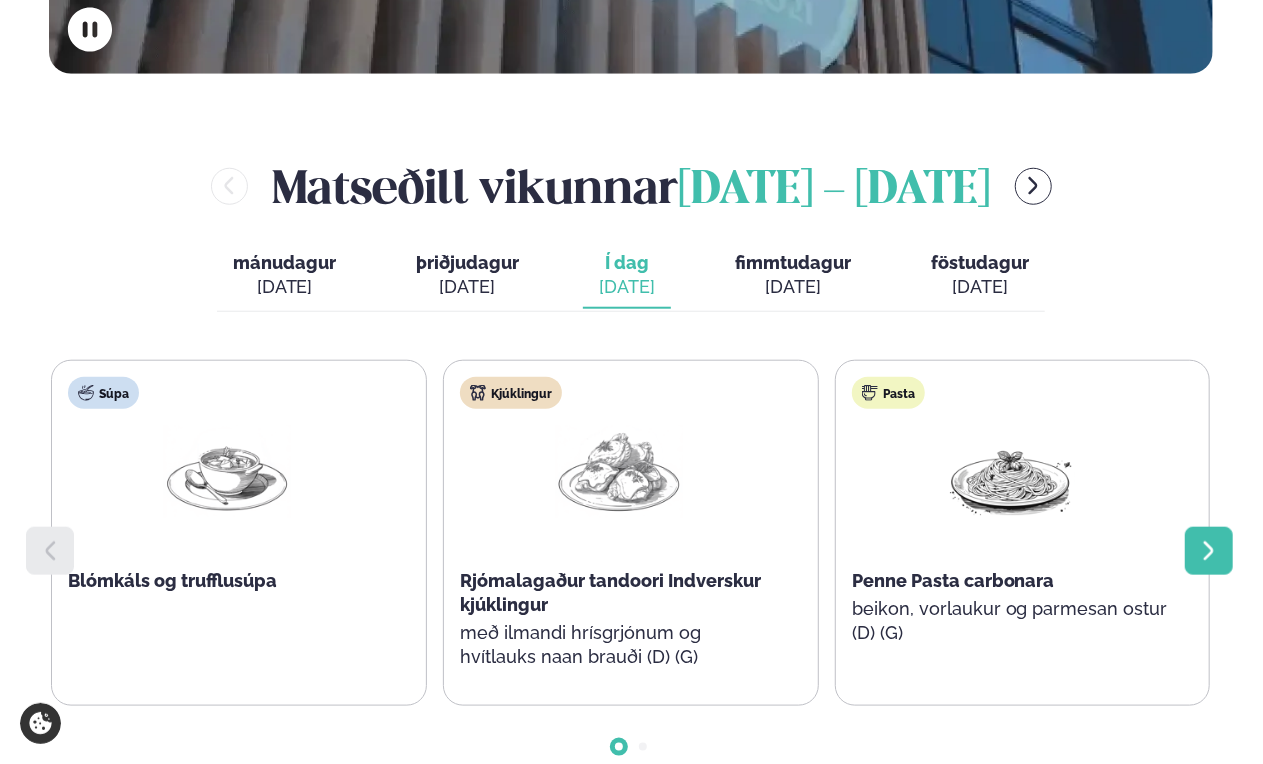 click at bounding box center [1209, 551] 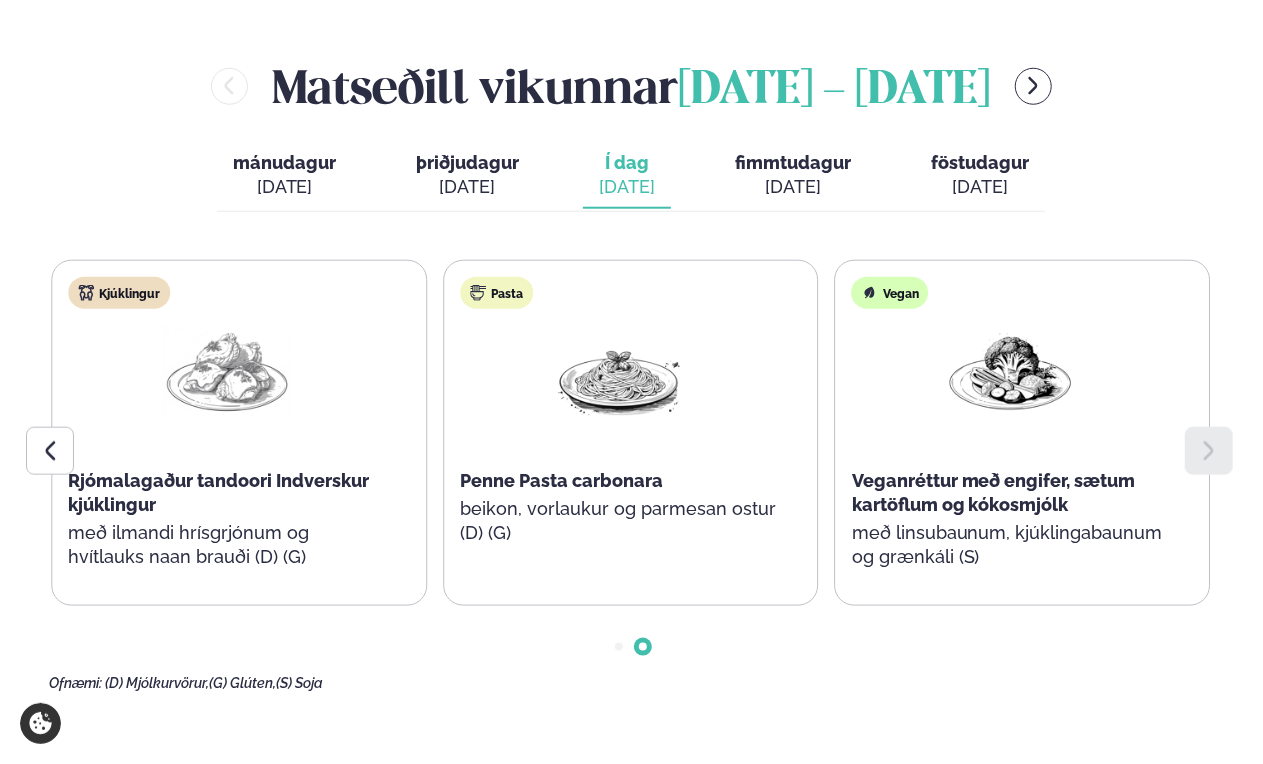 scroll, scrollTop: 799, scrollLeft: 0, axis: vertical 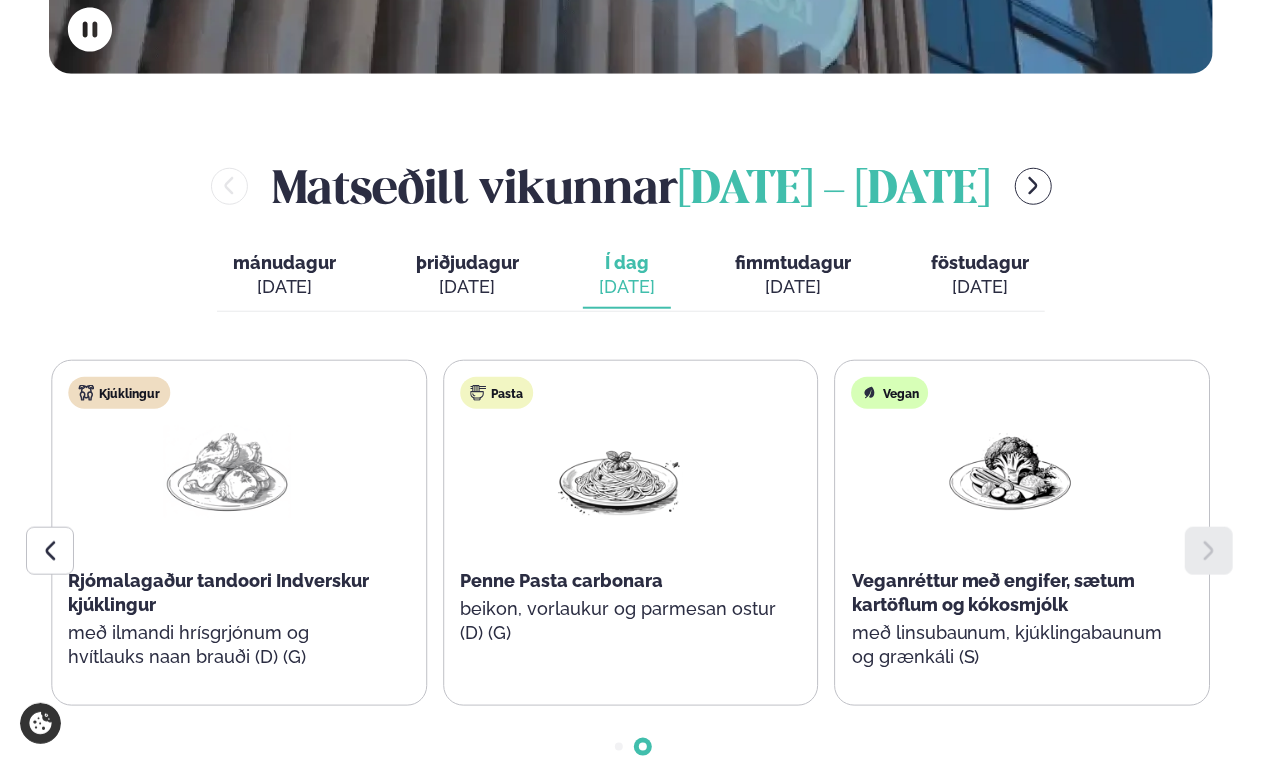 click on "Súpa
Blómkáls og trufflusúpa
Kjúklingur
Rjómalagaður tandoori Indverskur kjúklingur   með ilmandi hrísgrjónum og hvítlauks naan brauði (D) (G)
Pasta
Penne Pasta carbonara   beikon, vorlaukur og parmesan ostur (D) (G)
Vegan
Veganréttur með engifer, sætum kartöflum og kókosmjólk   með linsubaunum, kjúklingabaunum og grænkáli (S)         Ofnæmi:   (D) Mjólkurvörur,  (G) Glúten,  (S) Soja" at bounding box center (630, 576) 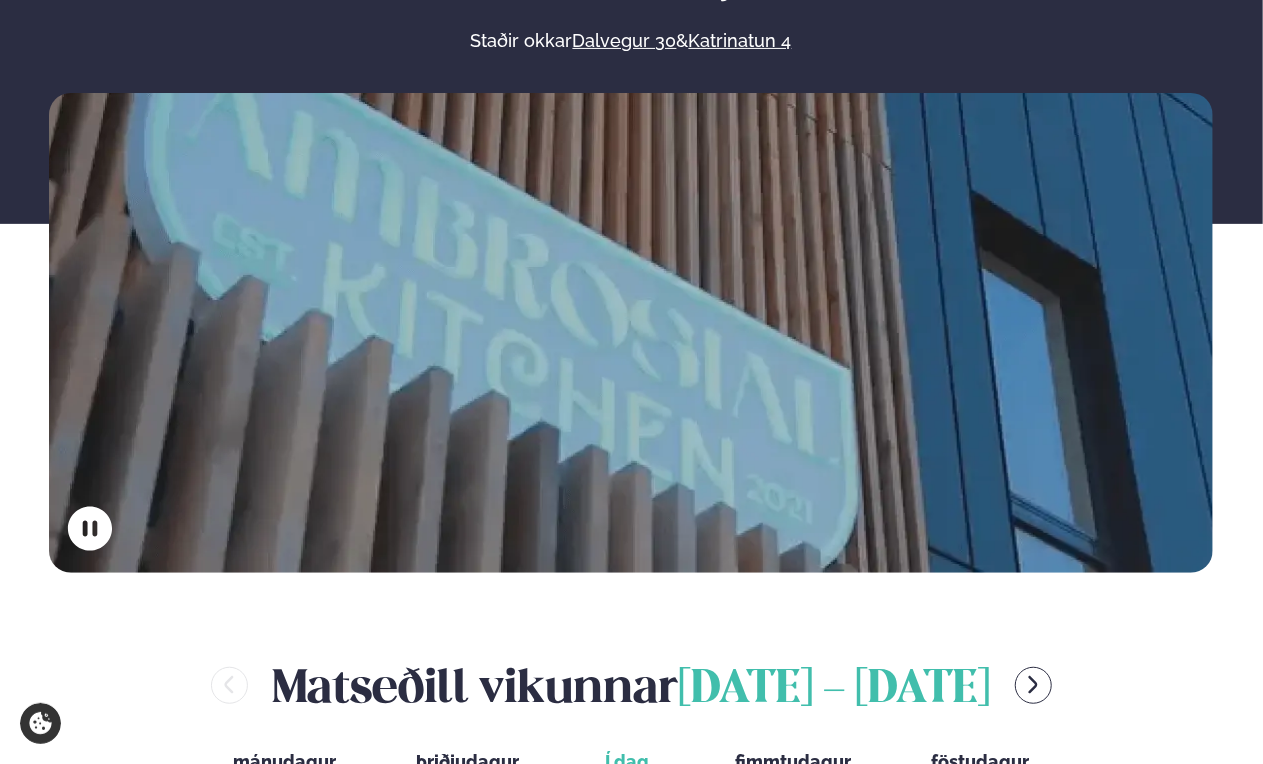 scroll, scrollTop: 0, scrollLeft: 0, axis: both 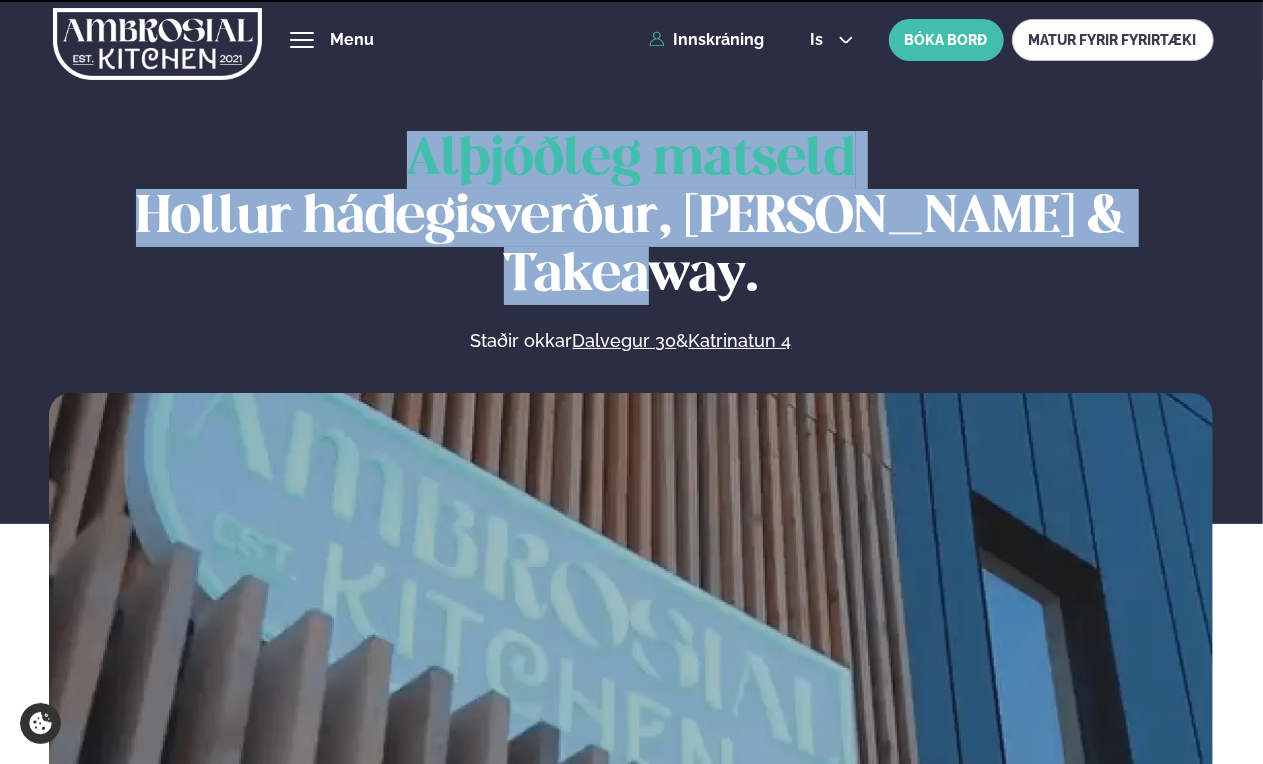 drag, startPoint x: 411, startPoint y: 151, endPoint x: 1210, endPoint y: 209, distance: 801.10236 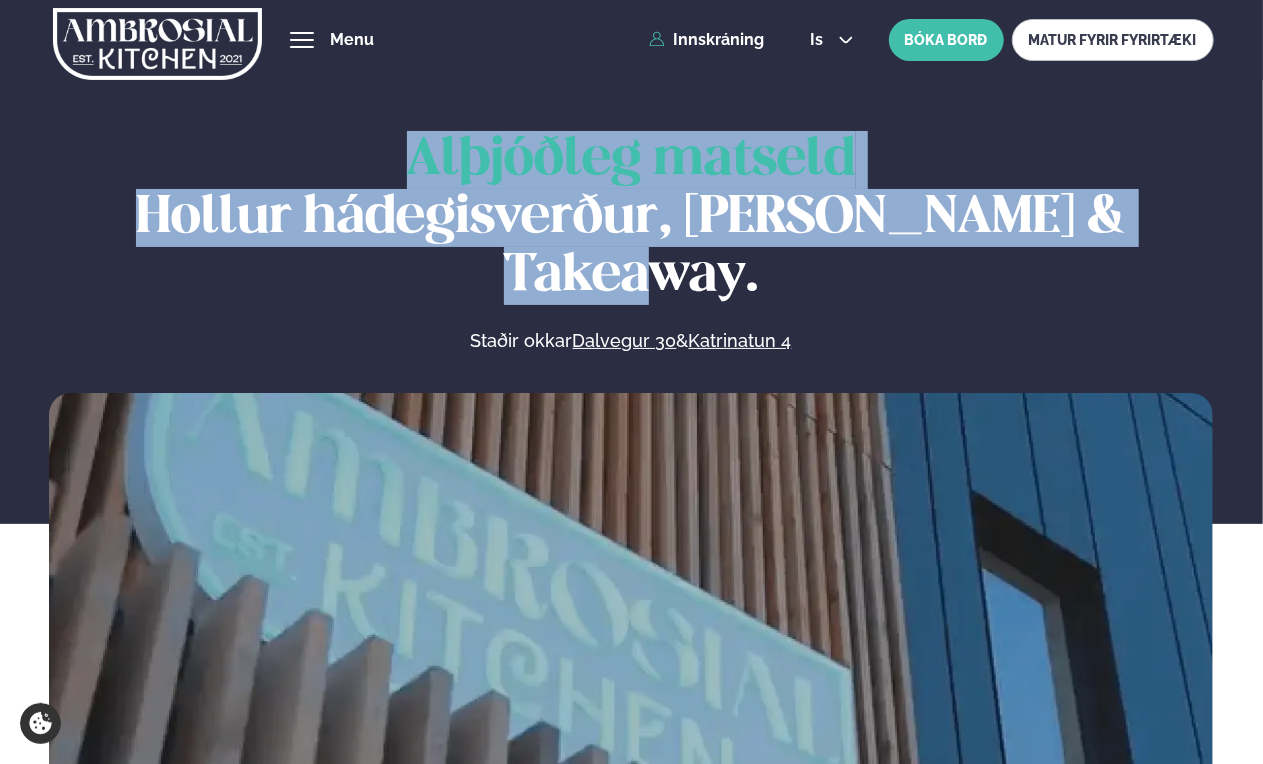 click on "Alþjóðleg matseld Hollur hádegisverður, Veitingar & Takeaway." at bounding box center [631, 218] 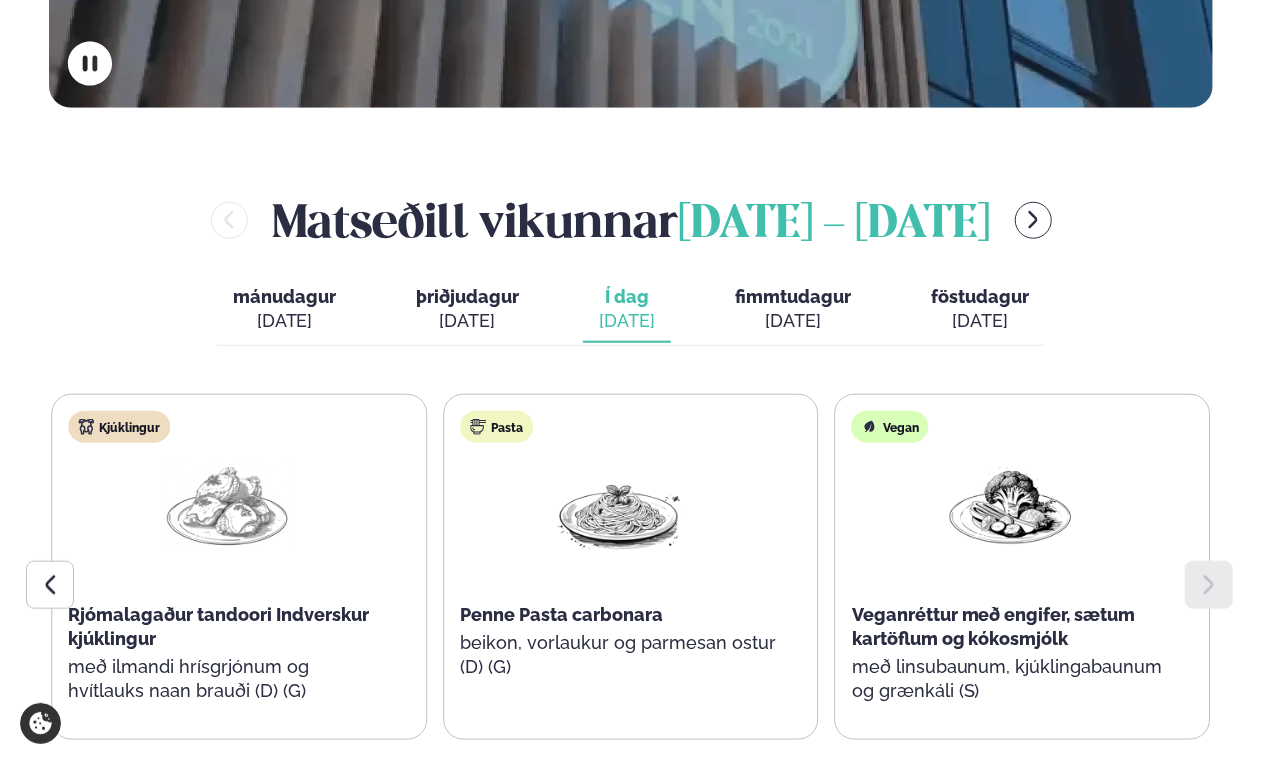 scroll, scrollTop: 799, scrollLeft: 0, axis: vertical 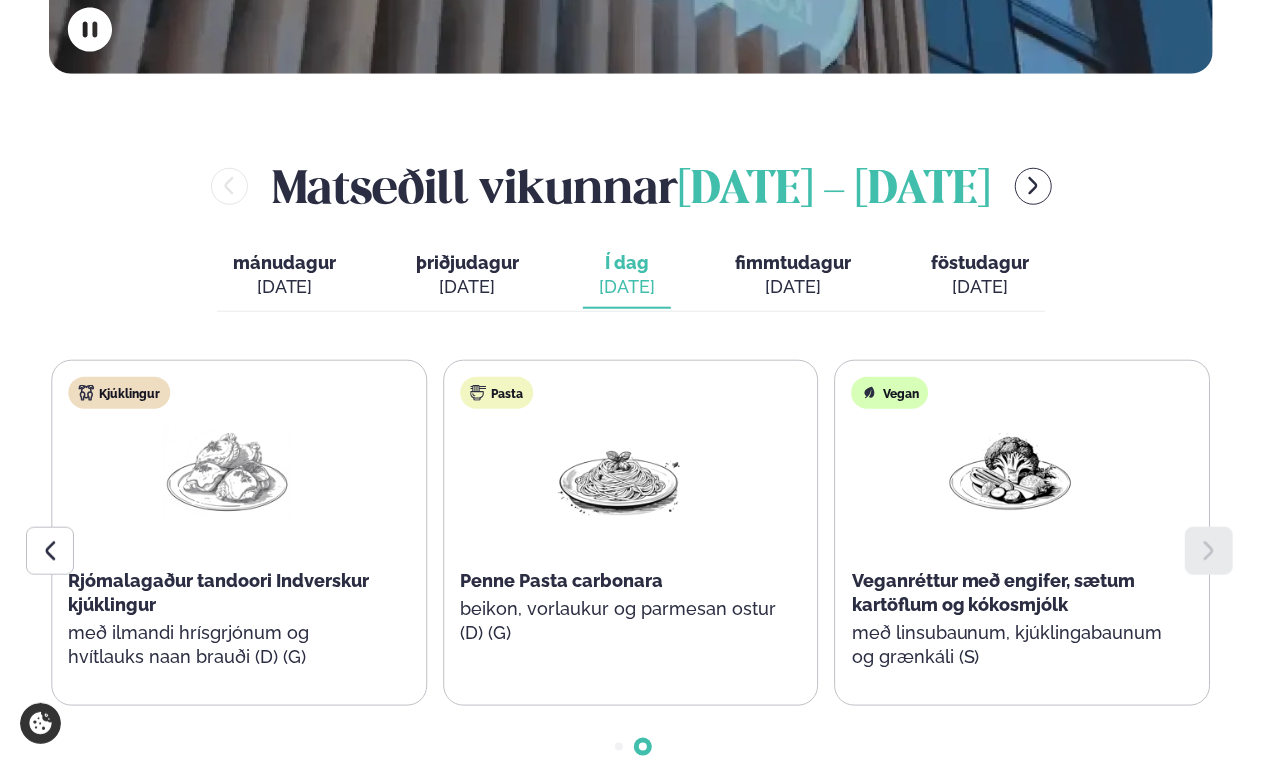 click on "fimmtudagur" at bounding box center (793, 262) 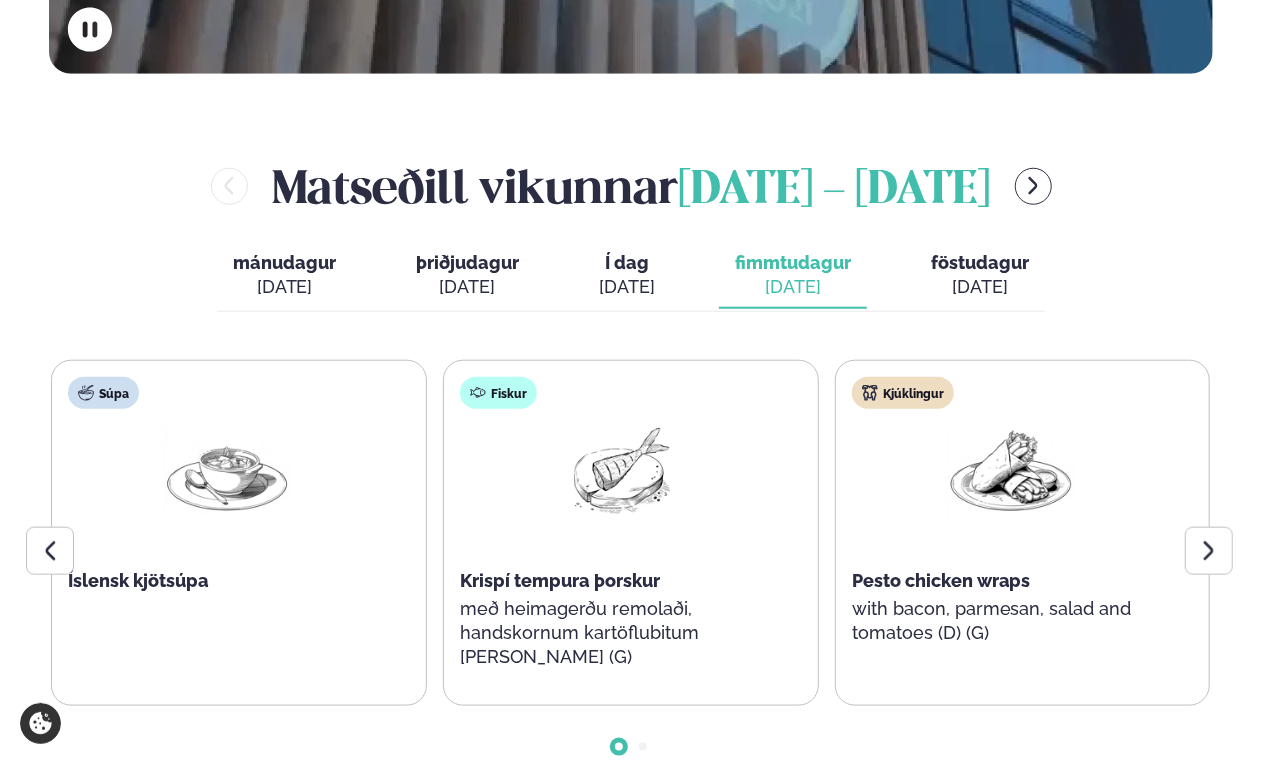click on "[DATE]" at bounding box center [627, 287] 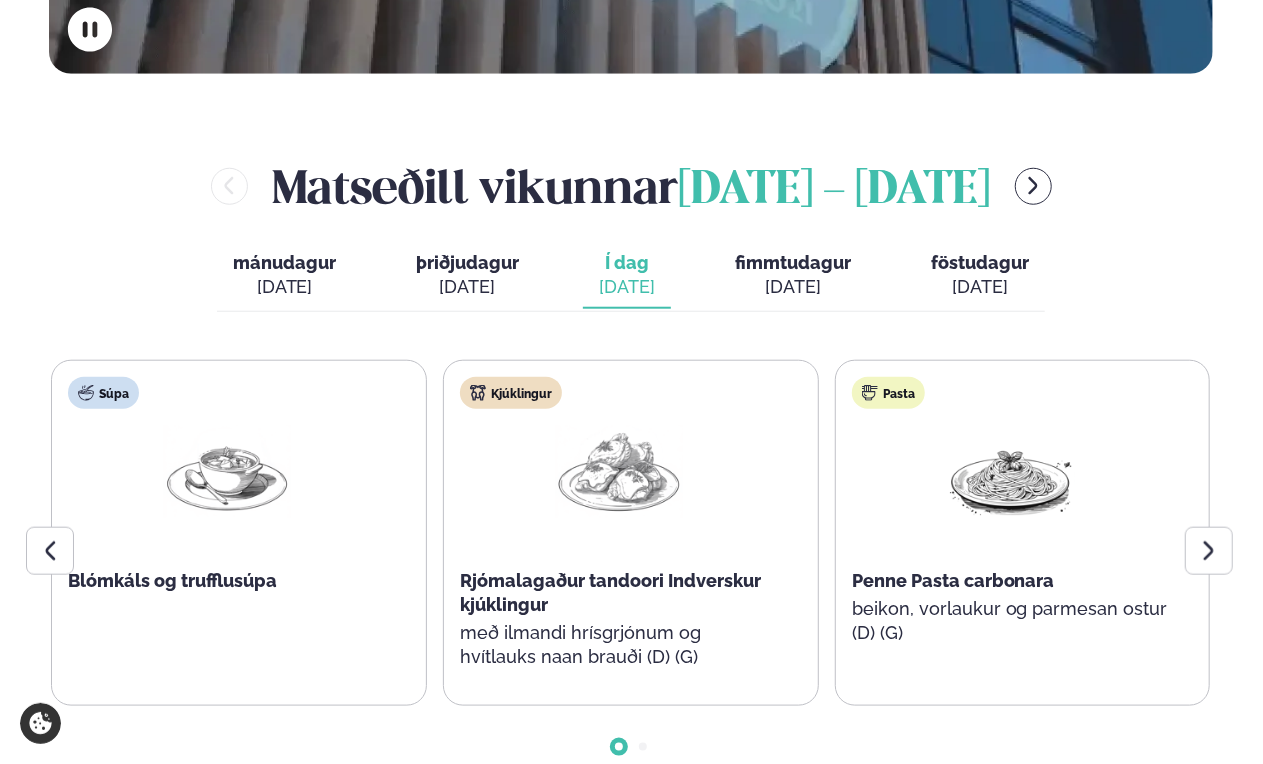 click on "[DATE]" at bounding box center [793, 287] 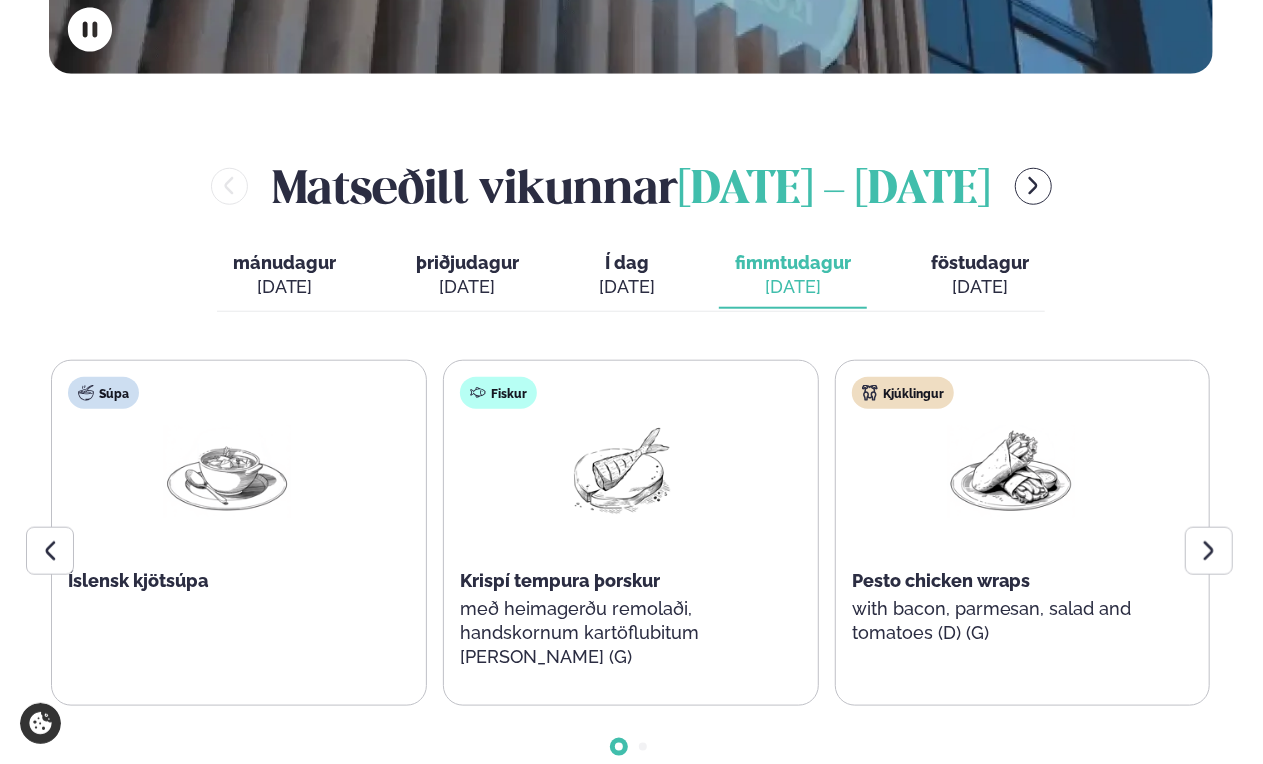 click on "[DATE]" at bounding box center [627, 287] 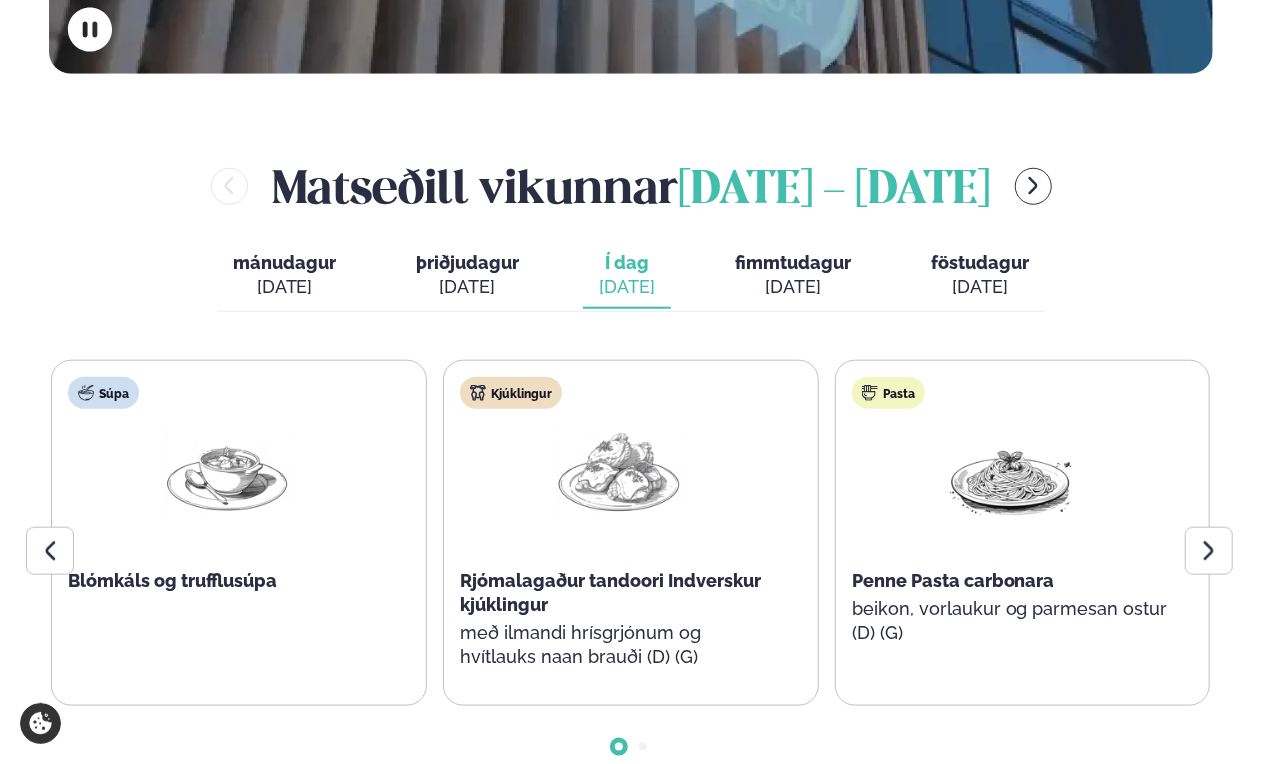 click on "[DATE]" at bounding box center [793, 287] 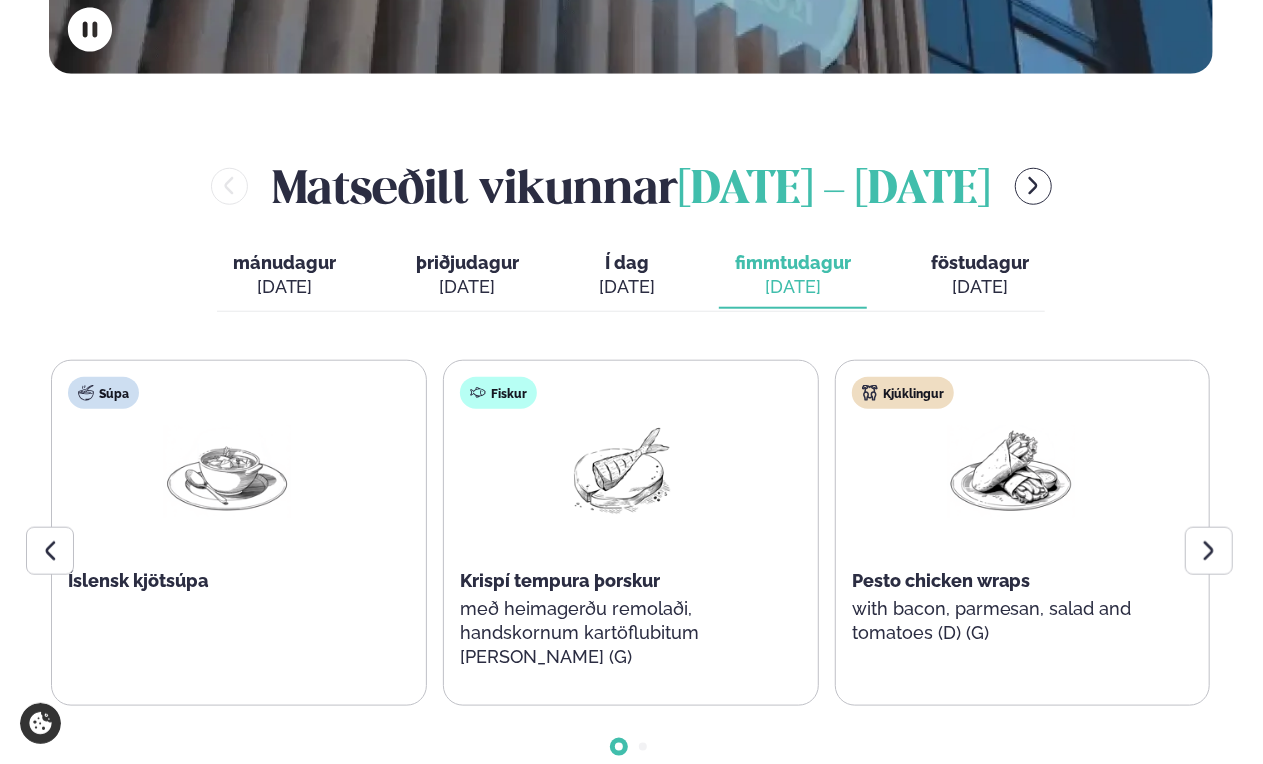 click on "Í dag   Í d.   [DATE]" at bounding box center [627, 276] 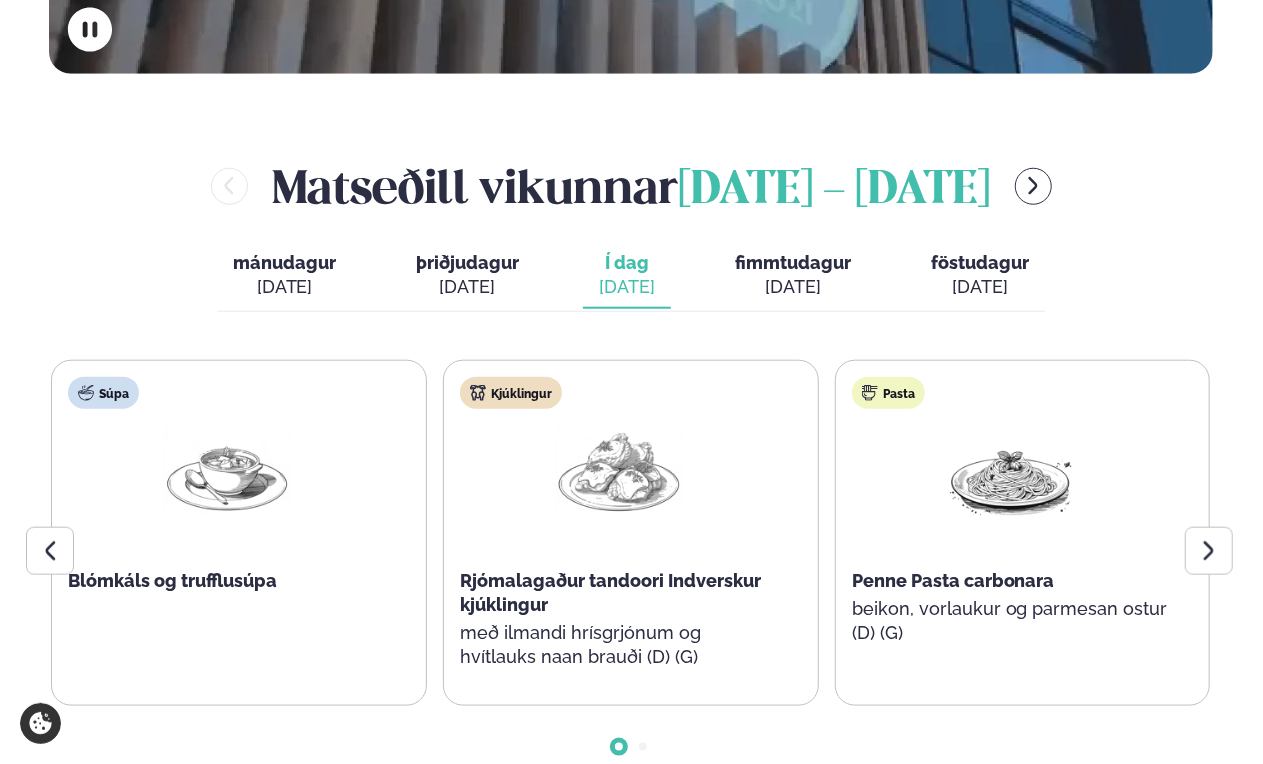 click on "[DATE]" at bounding box center [793, 287] 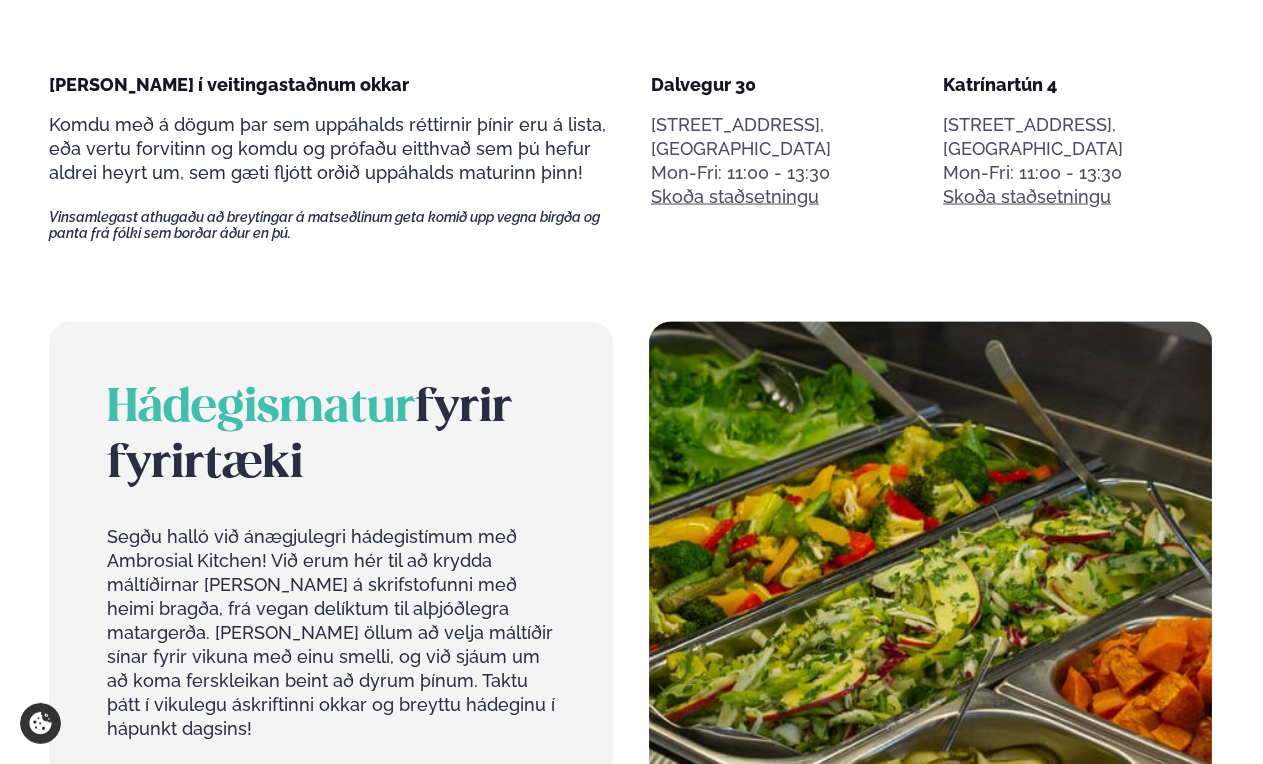 scroll, scrollTop: 1599, scrollLeft: 0, axis: vertical 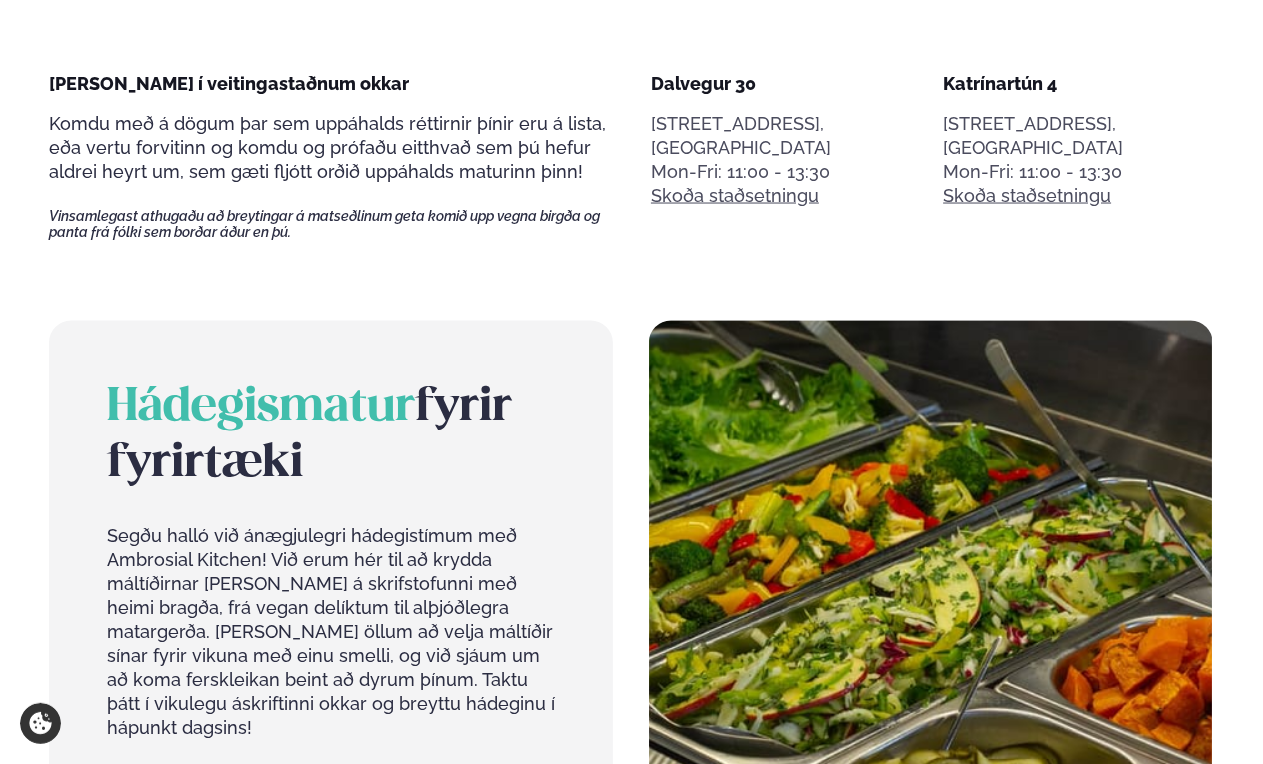drag, startPoint x: 103, startPoint y: 339, endPoint x: 342, endPoint y: 419, distance: 252.03372 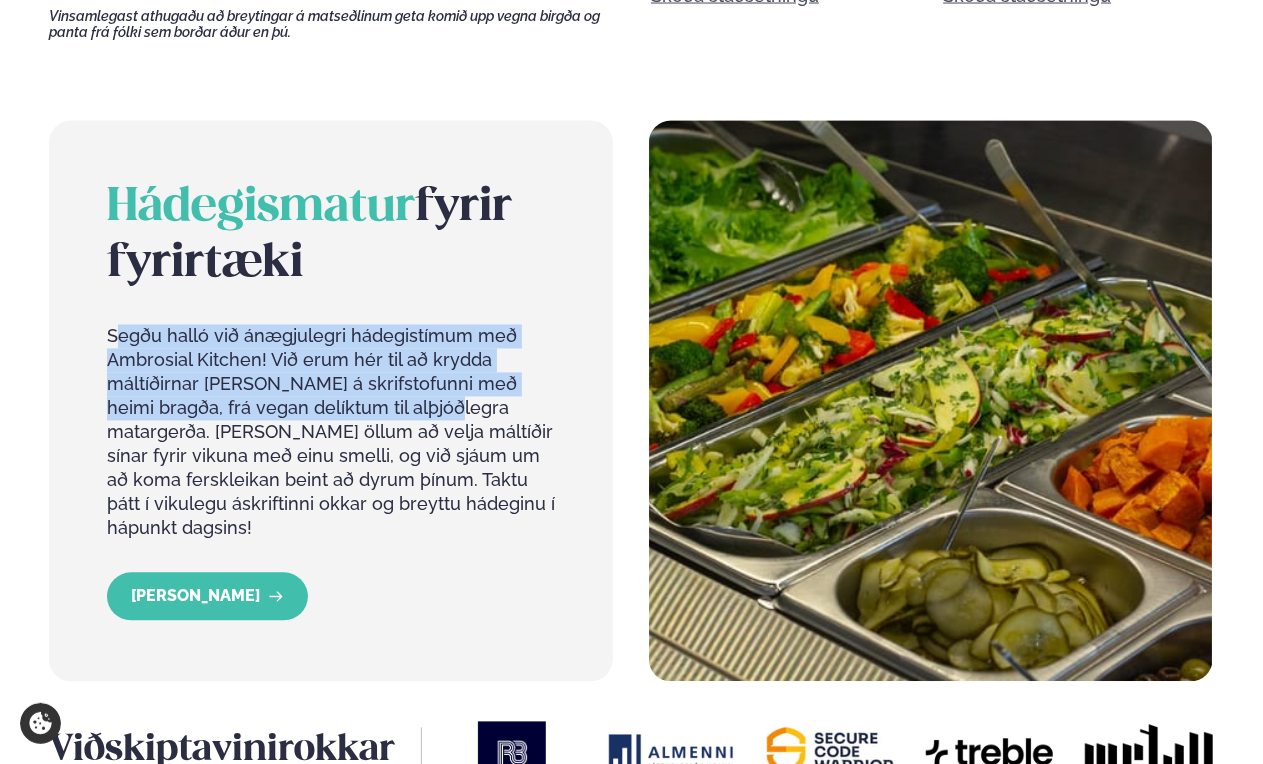 drag, startPoint x: 116, startPoint y: 278, endPoint x: 418, endPoint y: 351, distance: 310.6976 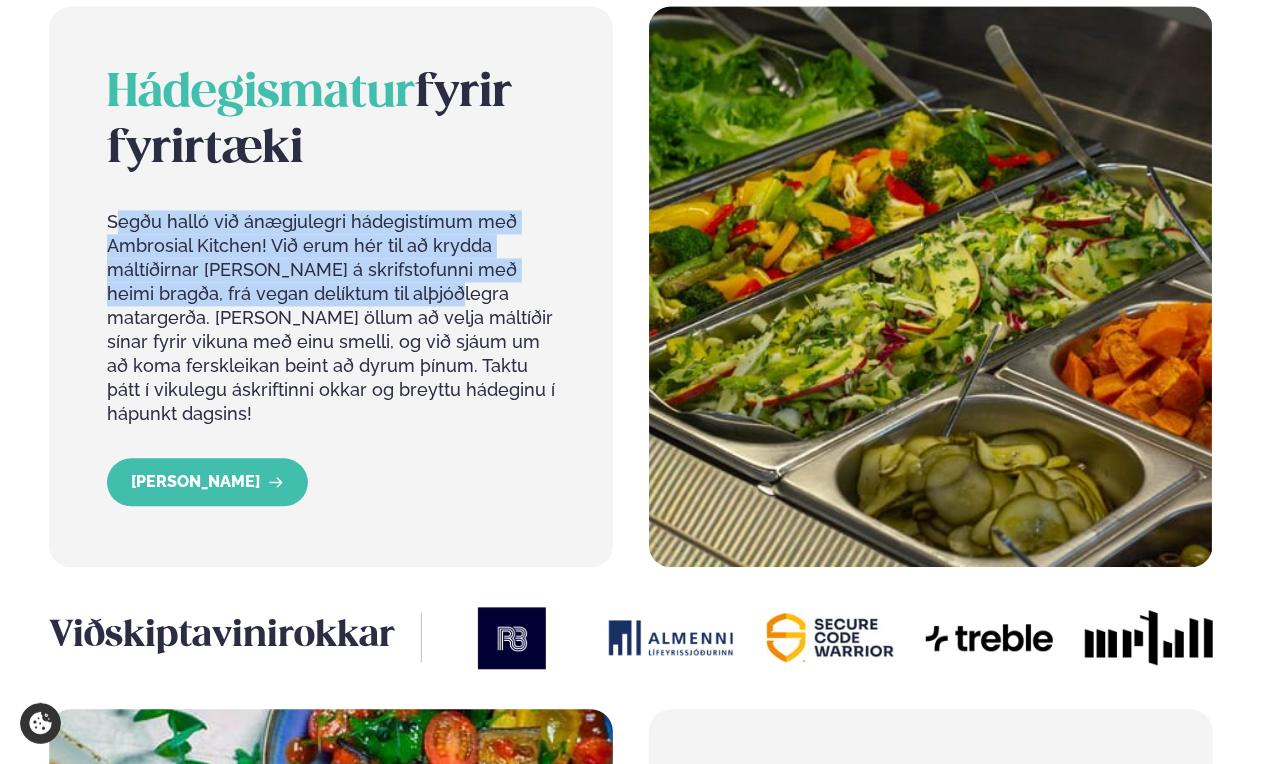 scroll, scrollTop: 2100, scrollLeft: 0, axis: vertical 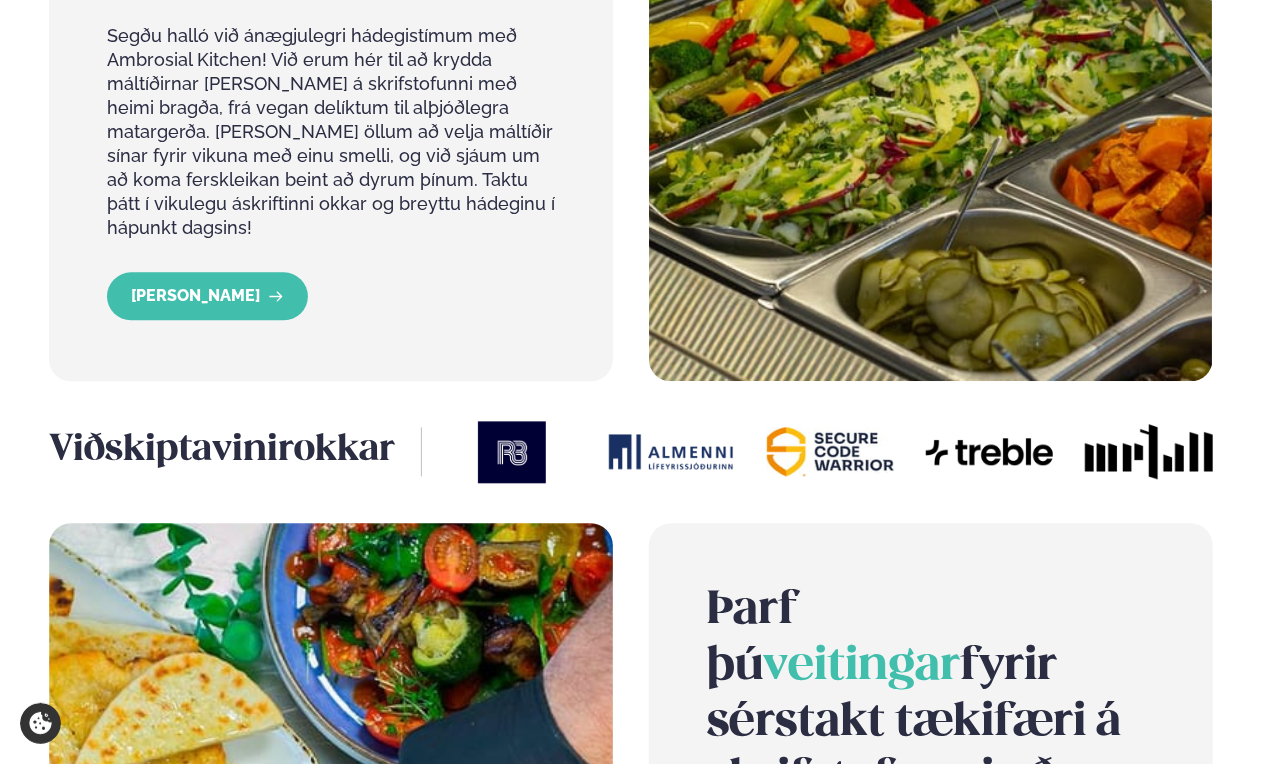click on "Segðu halló við ánægjulegri hádegistímum með Ambrosial Kitchen! Við erum hér til að krydda máltíðirnar [PERSON_NAME] á skrifstofunni með heimi bragða, frá vegan delíktum til alþjóðlegra matargerða. [PERSON_NAME] öllum að velja máltíðir sínar fyrir vikuna með einu smelli, og við sjáum um að koma ferskleikan beint að dyrum þínum. Taktu þátt í vikulegu áskriftinni okkar og breyttu hádeginu í hápunkt dagsins!" at bounding box center (331, 132) 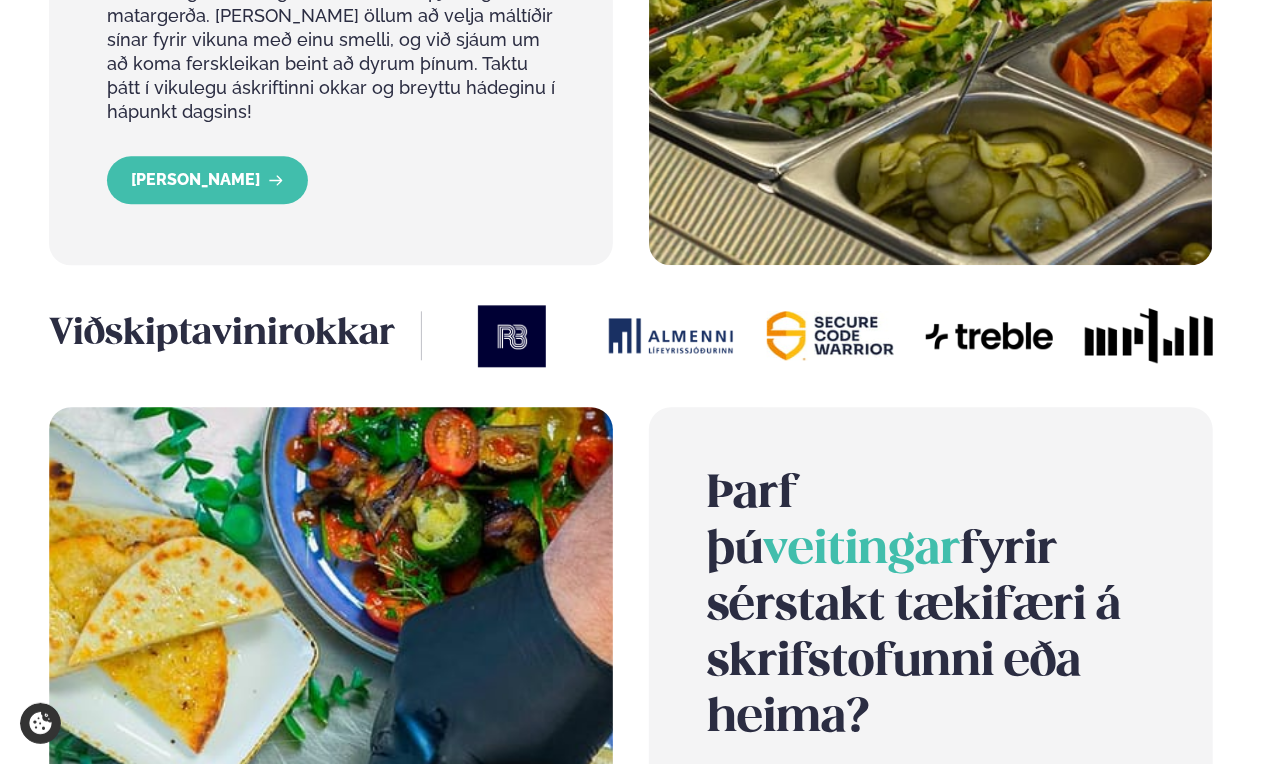 scroll, scrollTop: 2400, scrollLeft: 0, axis: vertical 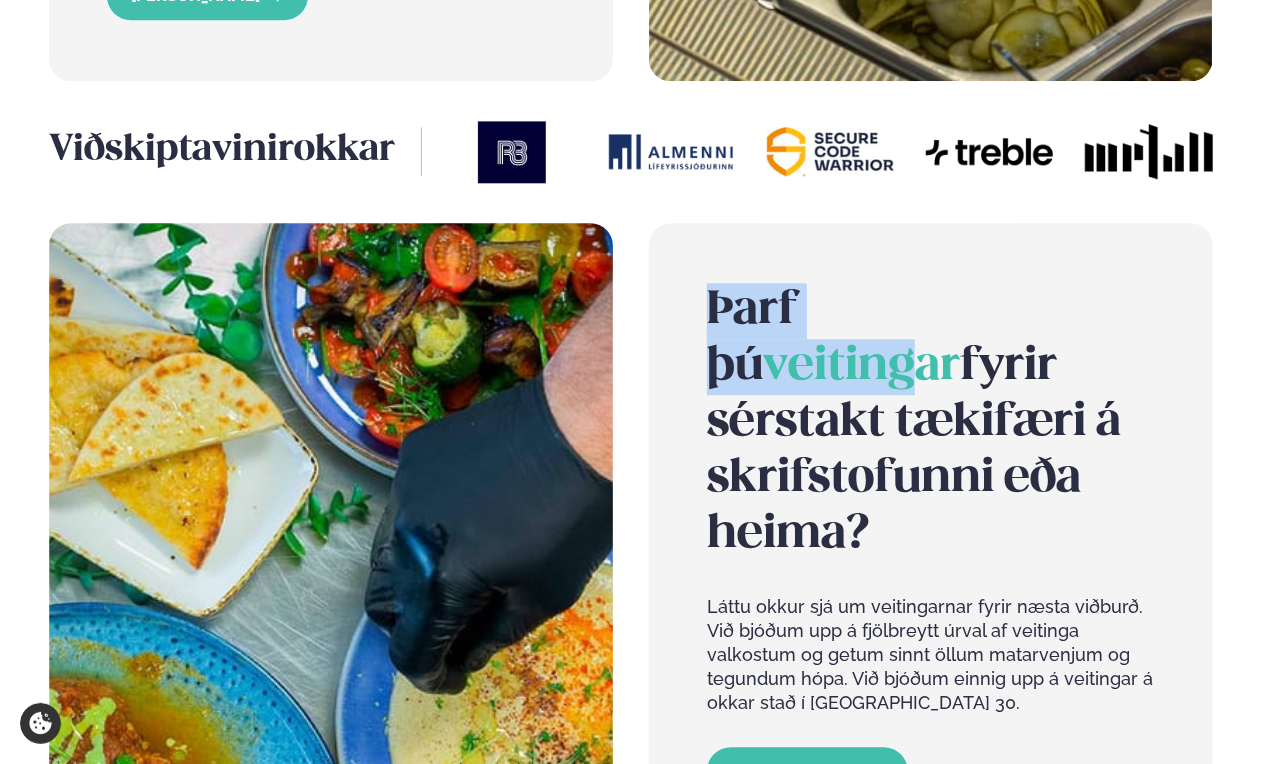 drag, startPoint x: 703, startPoint y: 216, endPoint x: 1029, endPoint y: 233, distance: 326.44296 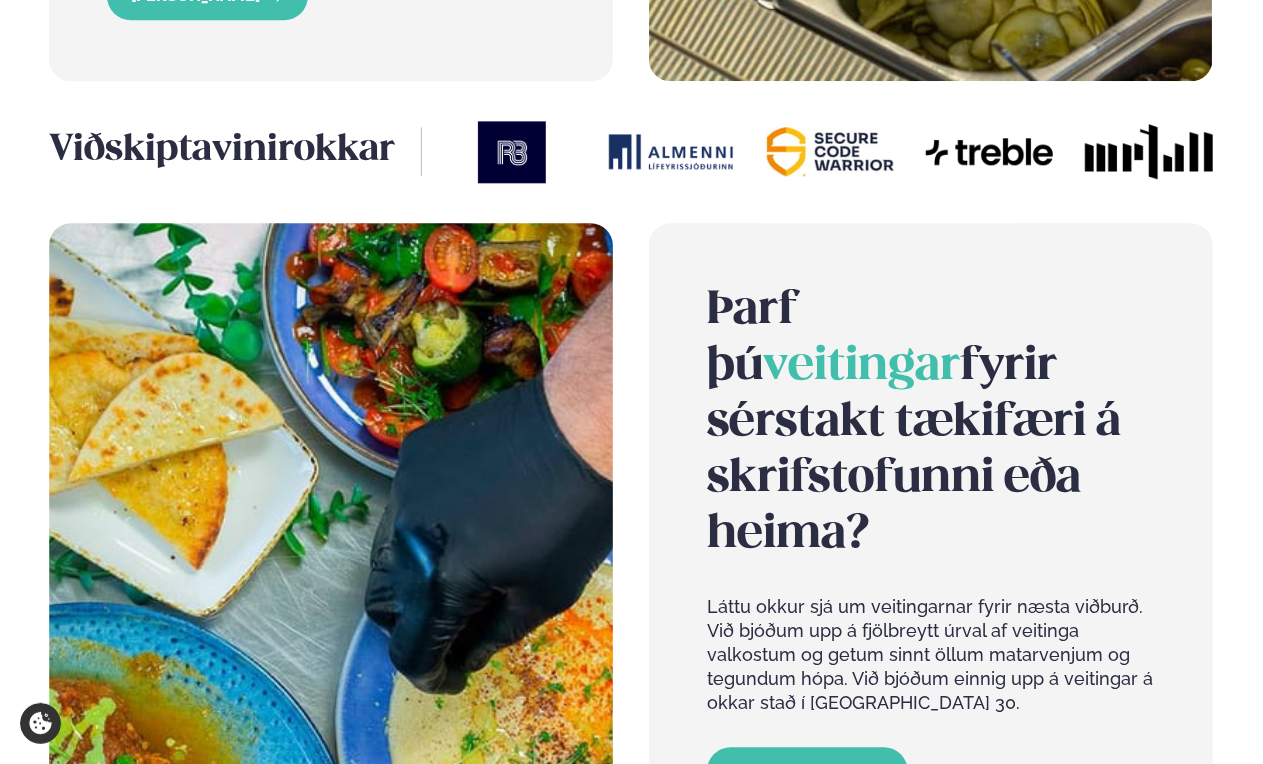 click on "Þarf þú  veitingar  fyrir sérstakt tækifæri á skrifstofunni eða heima?" at bounding box center [931, 423] 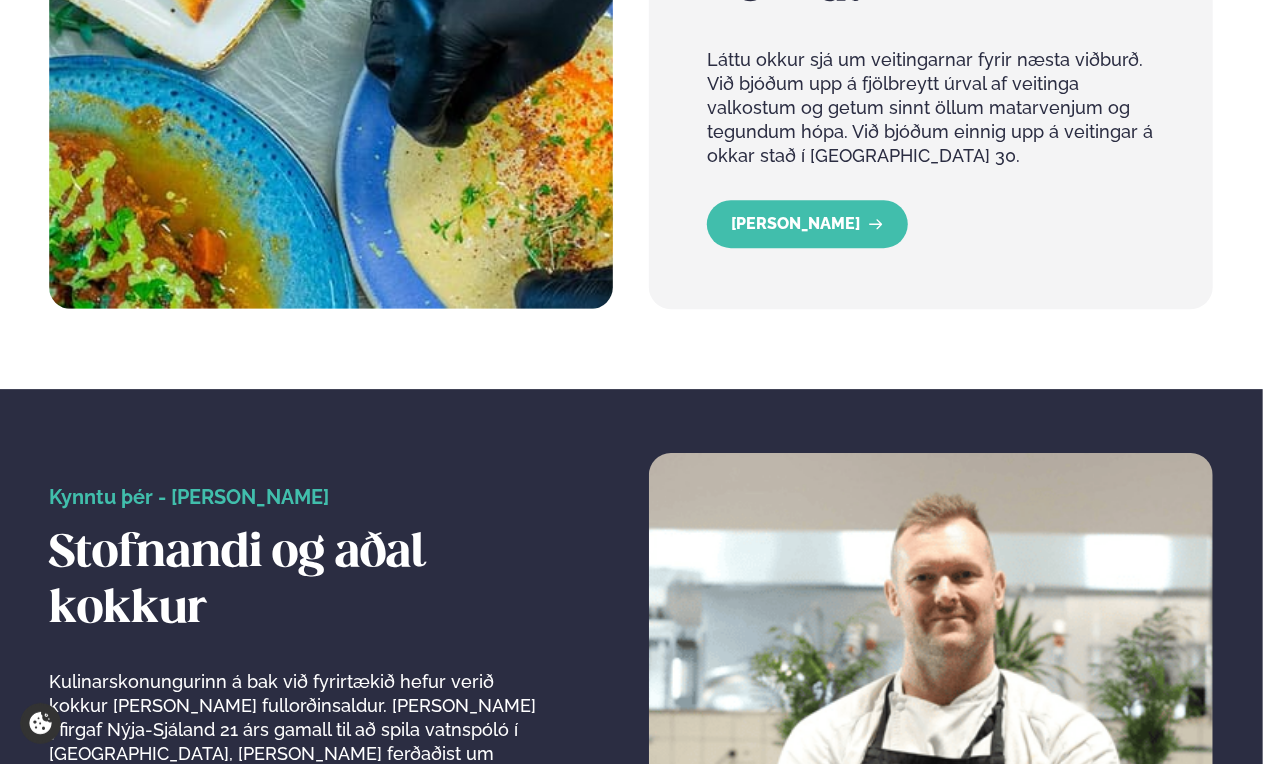scroll, scrollTop: 2900, scrollLeft: 0, axis: vertical 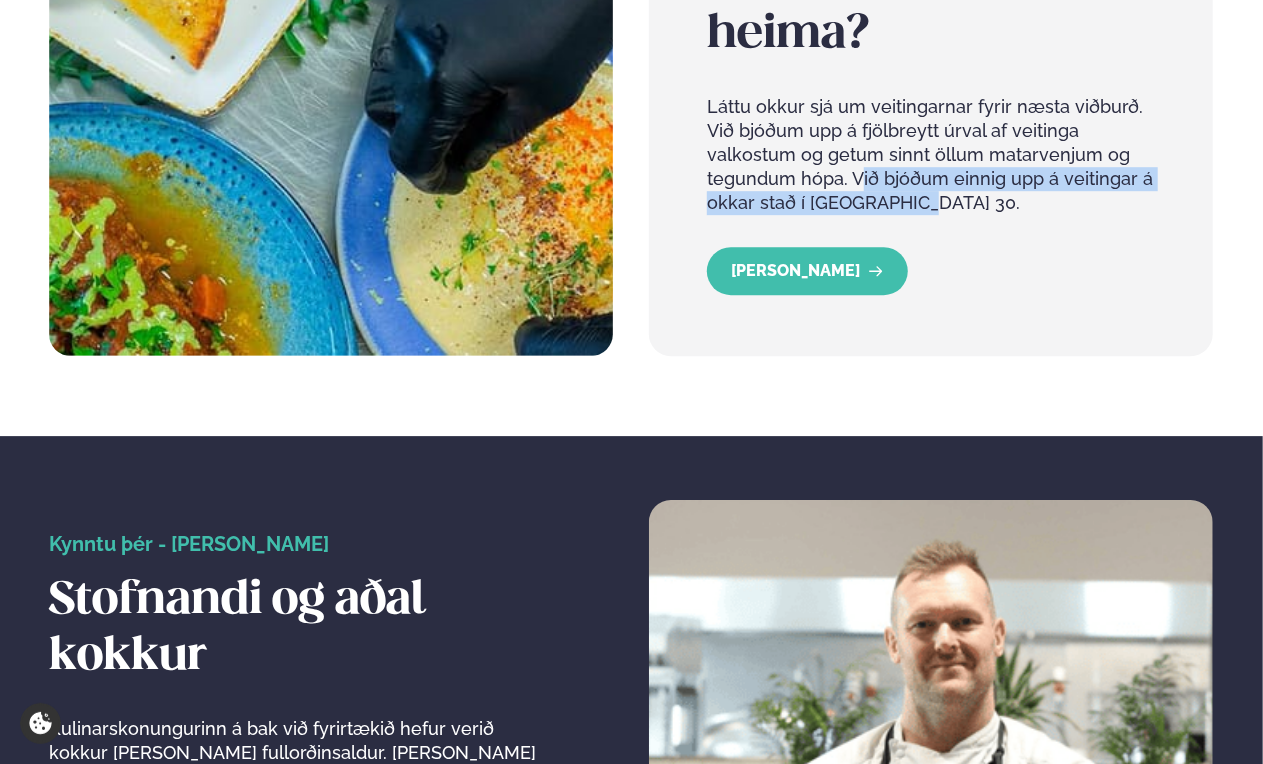 drag, startPoint x: 857, startPoint y: 92, endPoint x: 918, endPoint y: 133, distance: 73.4983 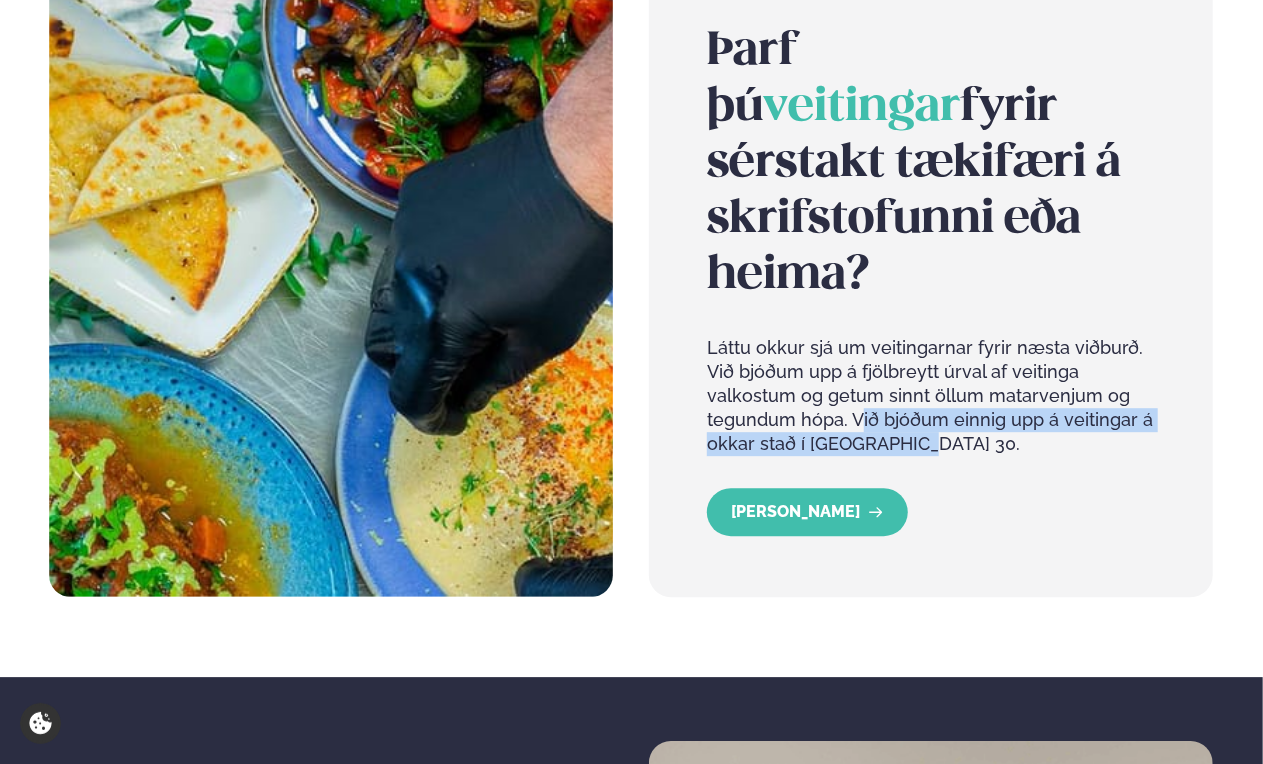scroll, scrollTop: 2800, scrollLeft: 0, axis: vertical 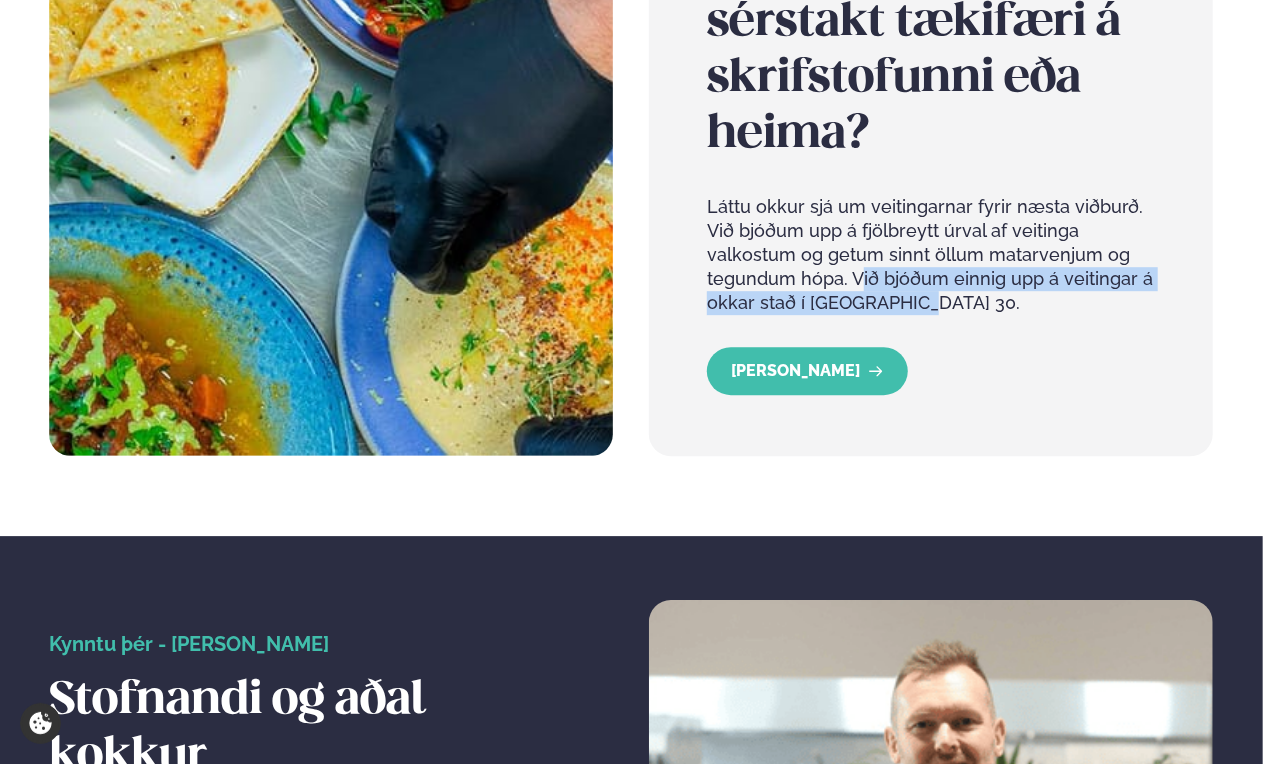 click on "Þarf þú  veitingar  fyrir sérstakt tækifæri á skrifstofunni eða heima?
Láttu okkur sjá um veitingarnar fyrir næsta viðburð. Við bjóðum upp á fjölbreytt úrval af veitinga valkostum og getum sinnt öllum matarvenjum og tegundum hópa. Við bjóðum einnig upp á veitingar á okkar stað í [GEOGRAPHIC_DATA] 30." at bounding box center [931, 115] 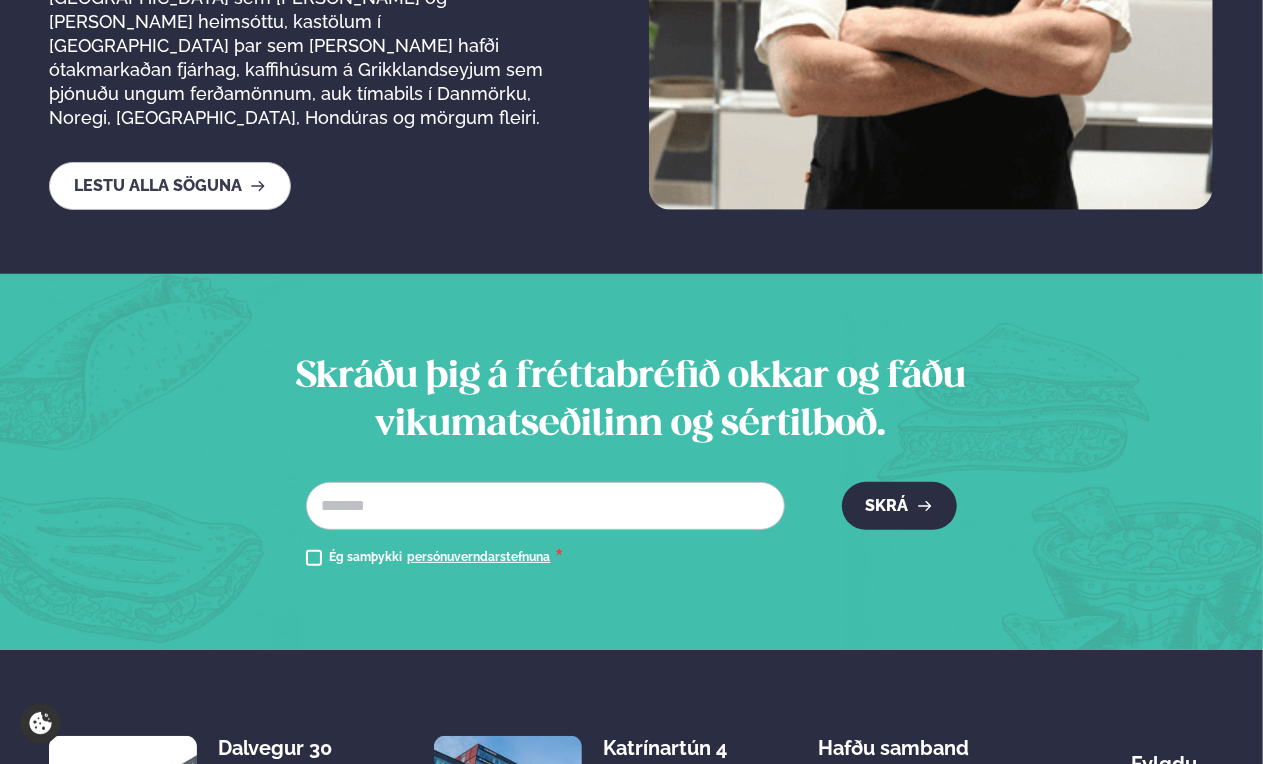 scroll, scrollTop: 3914, scrollLeft: 0, axis: vertical 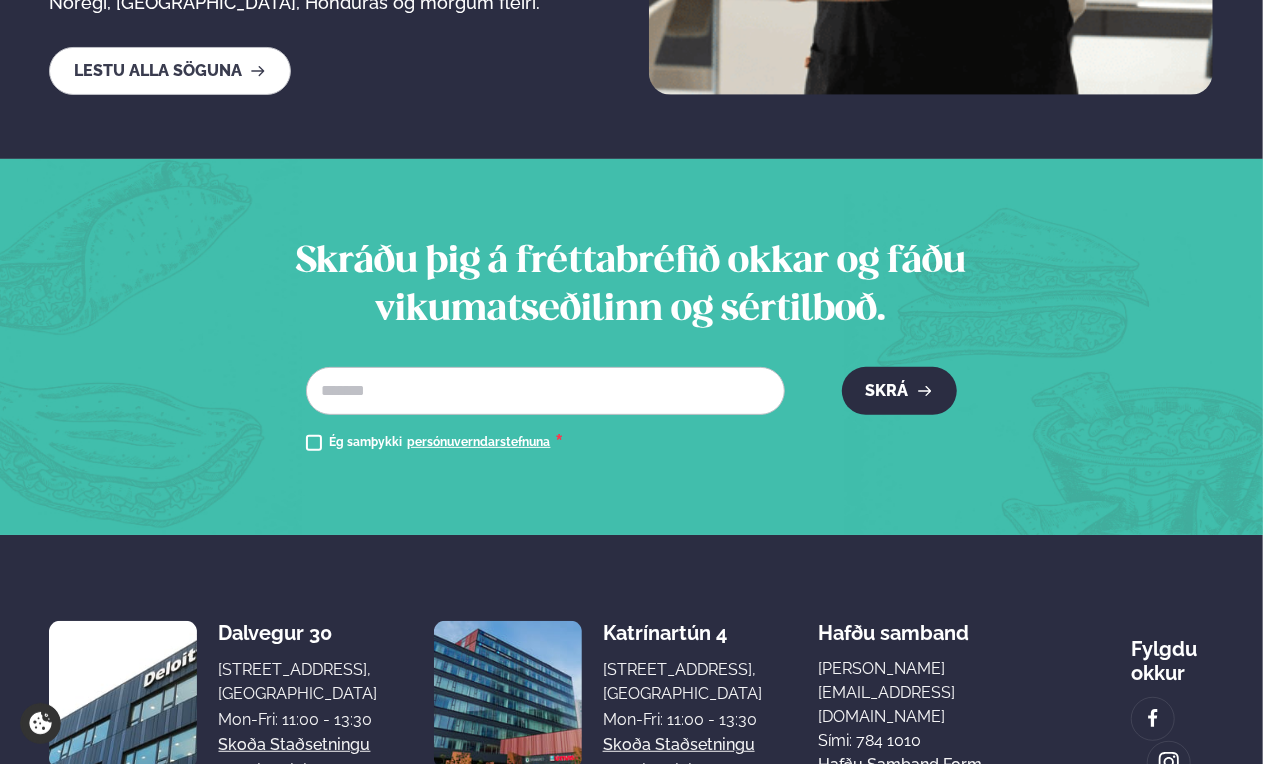drag, startPoint x: 595, startPoint y: 727, endPoint x: 741, endPoint y: 734, distance: 146.16771 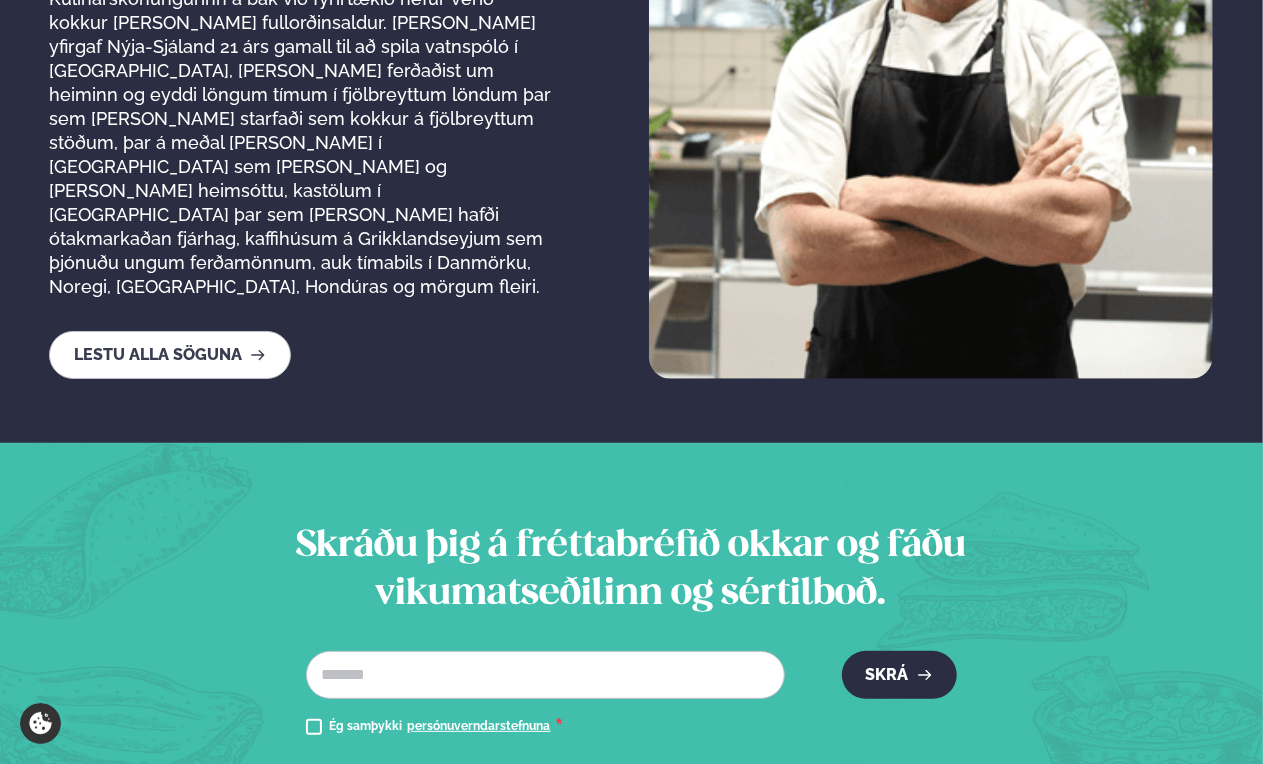 scroll, scrollTop: 3414, scrollLeft: 0, axis: vertical 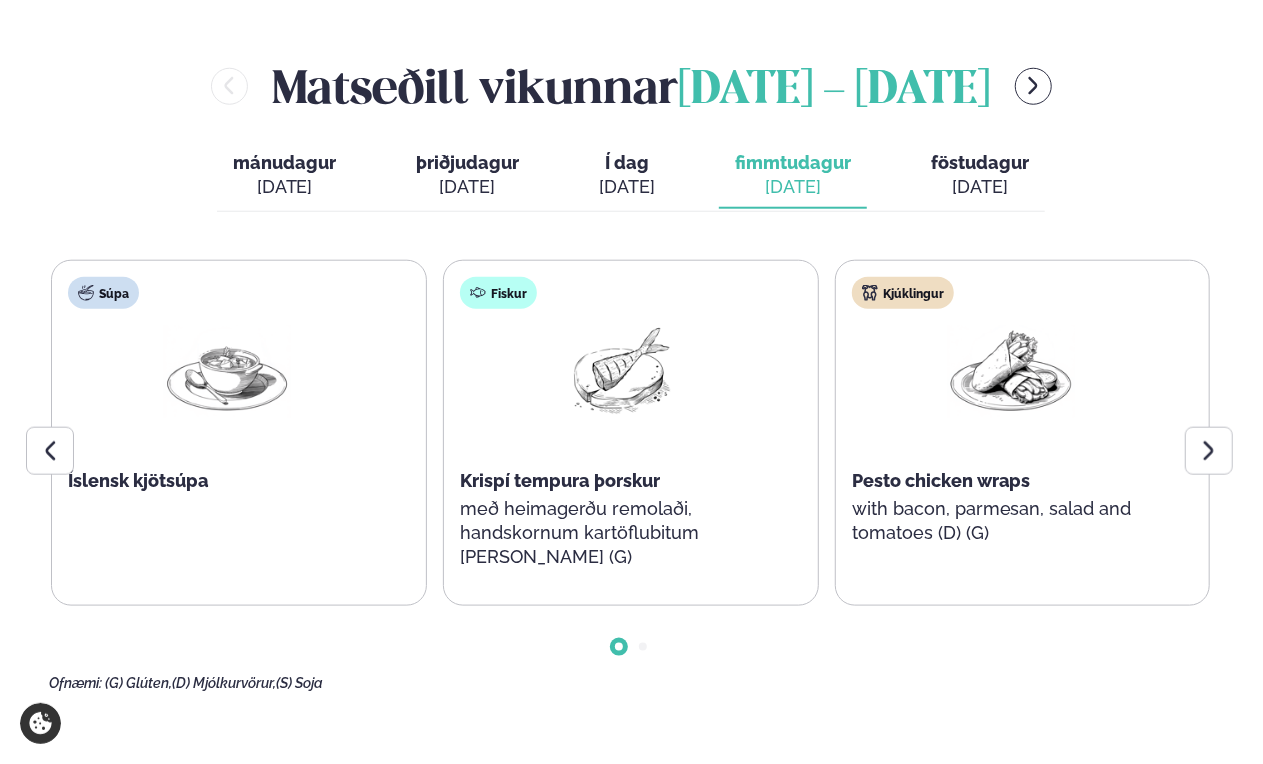 click on "[DATE]" at bounding box center [627, 187] 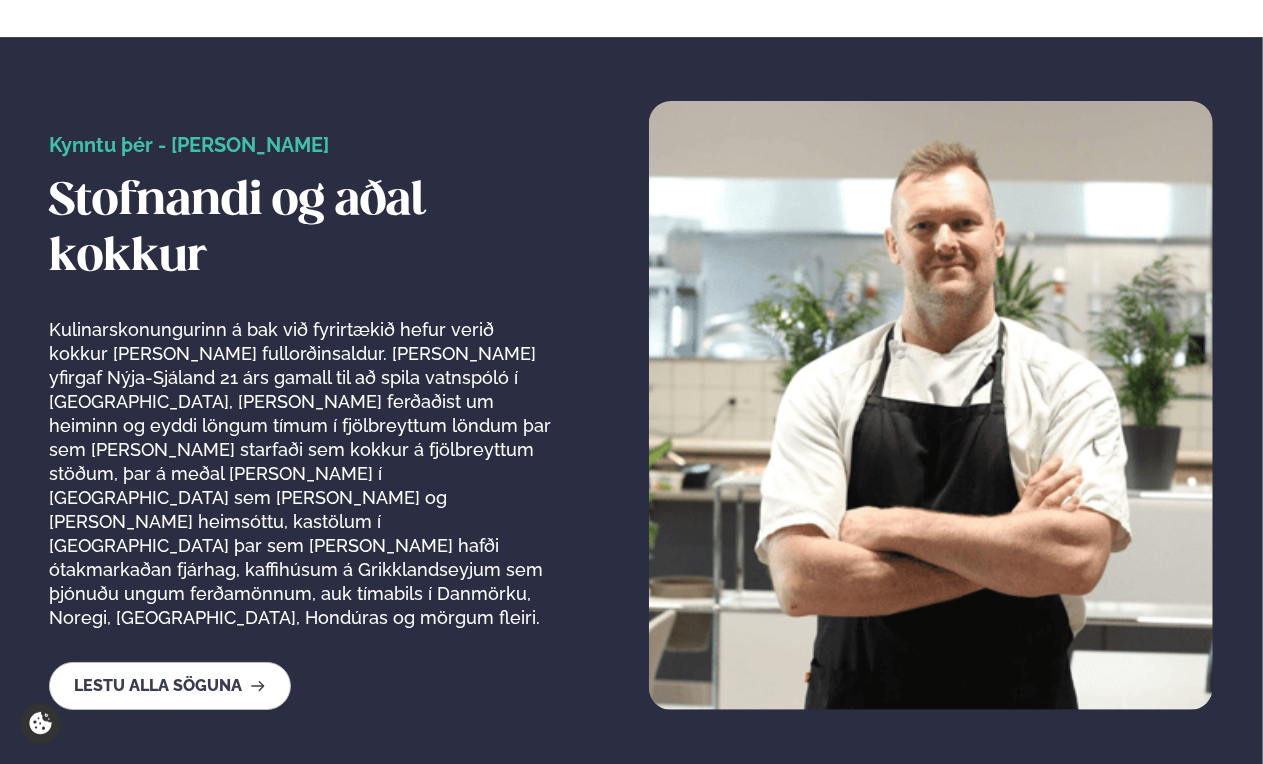 scroll, scrollTop: 3299, scrollLeft: 0, axis: vertical 